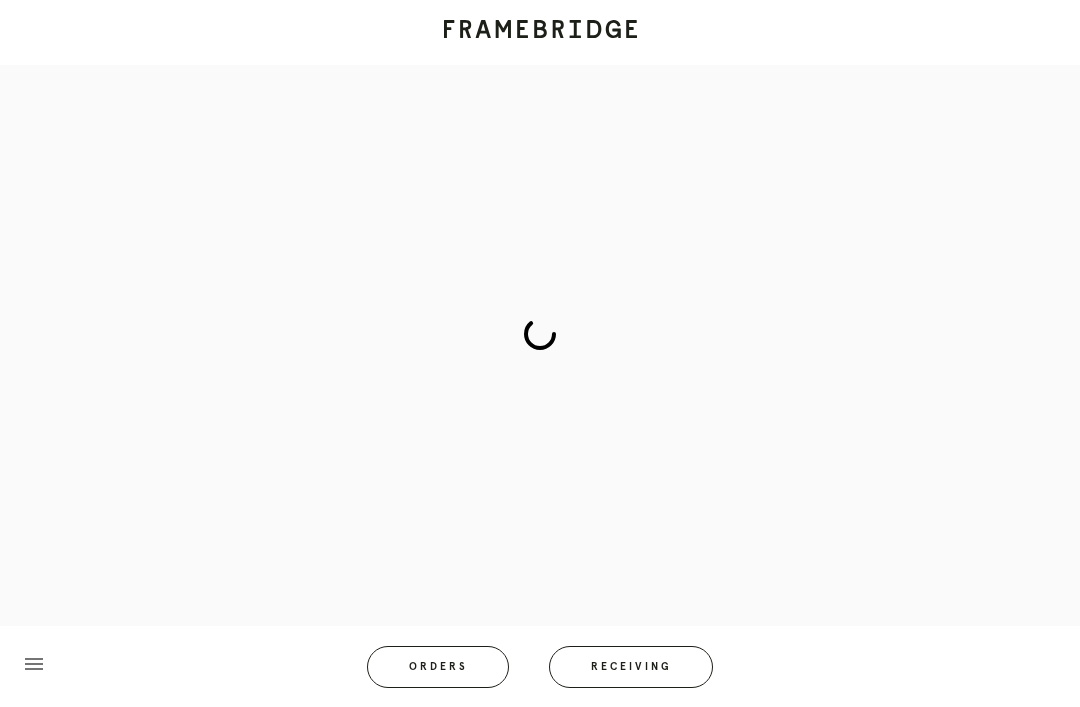 scroll, scrollTop: 83, scrollLeft: 0, axis: vertical 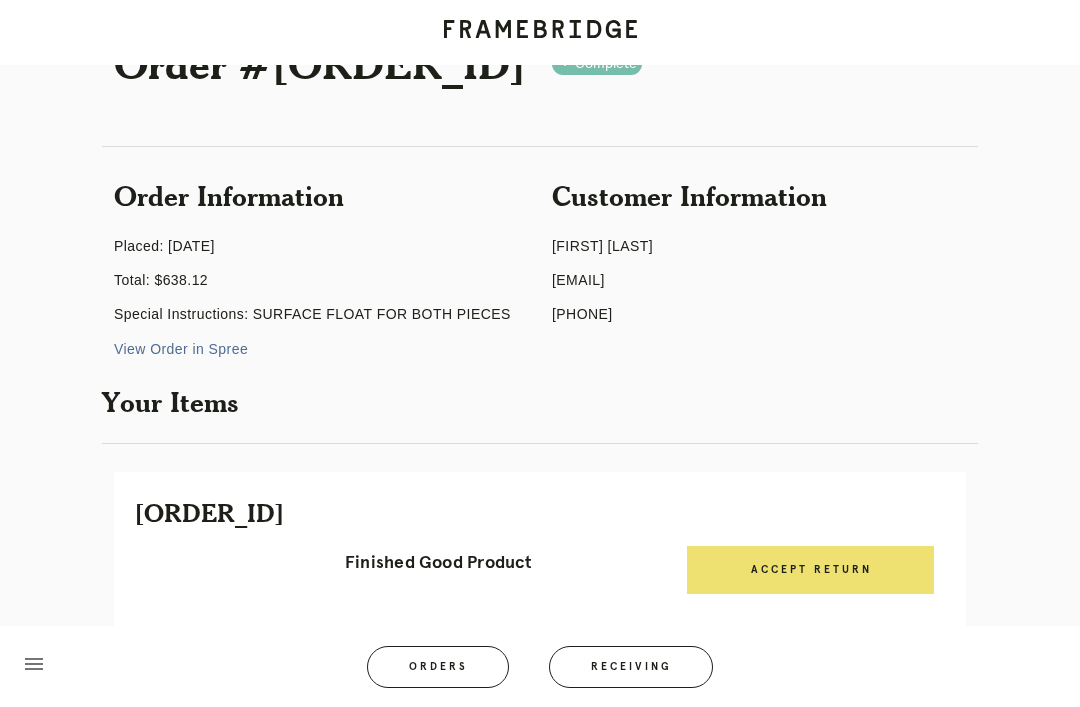 click on "Orders" at bounding box center (438, 667) 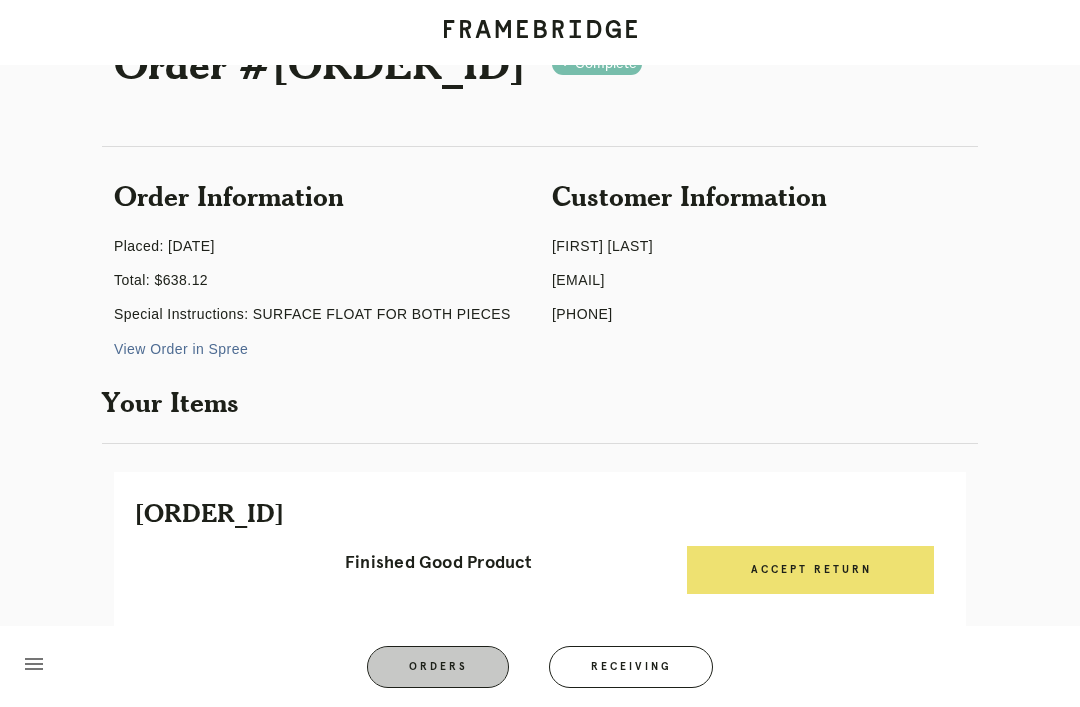 scroll, scrollTop: 64, scrollLeft: 0, axis: vertical 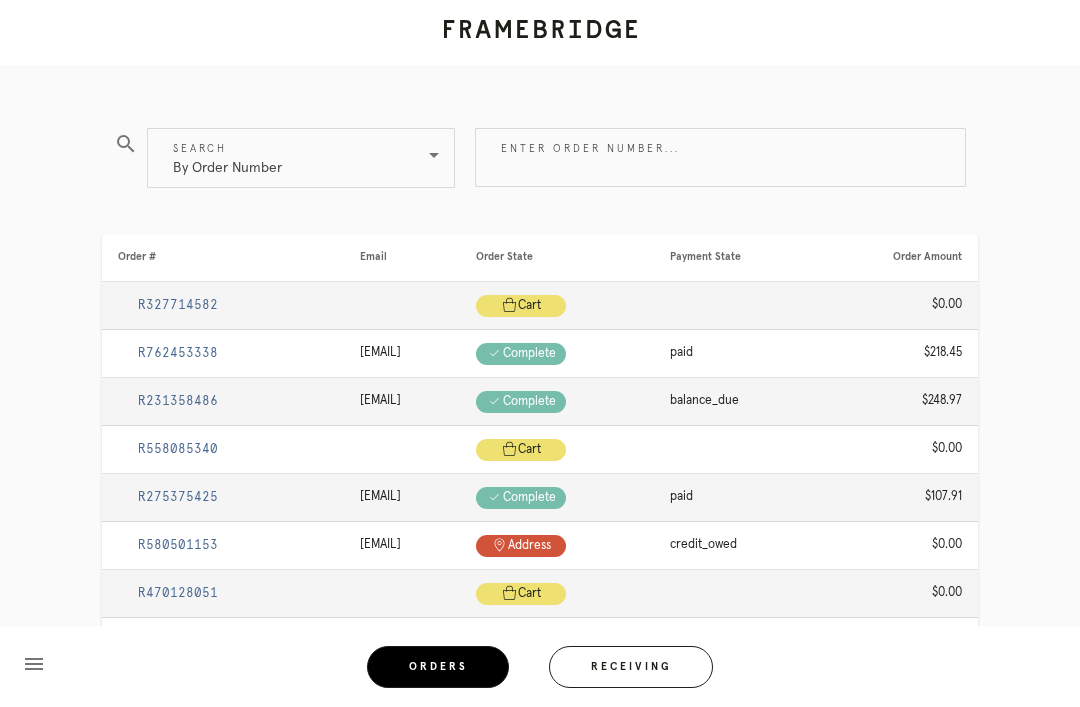 click on "Enter order number..." at bounding box center (720, 157) 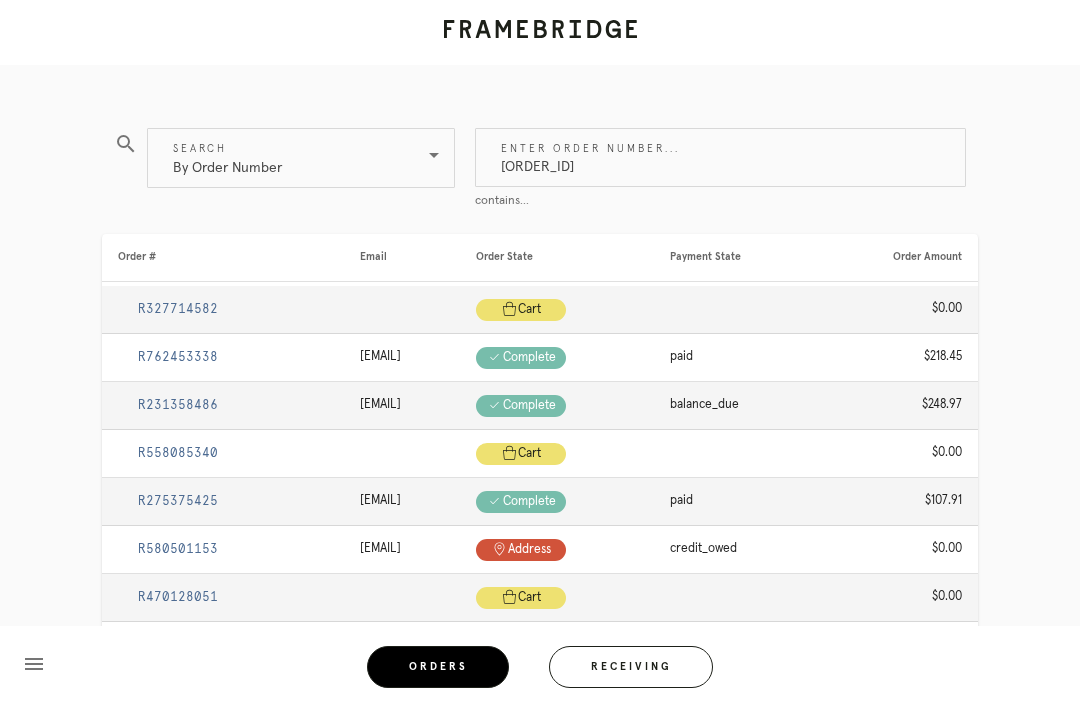 type on "R926131198" 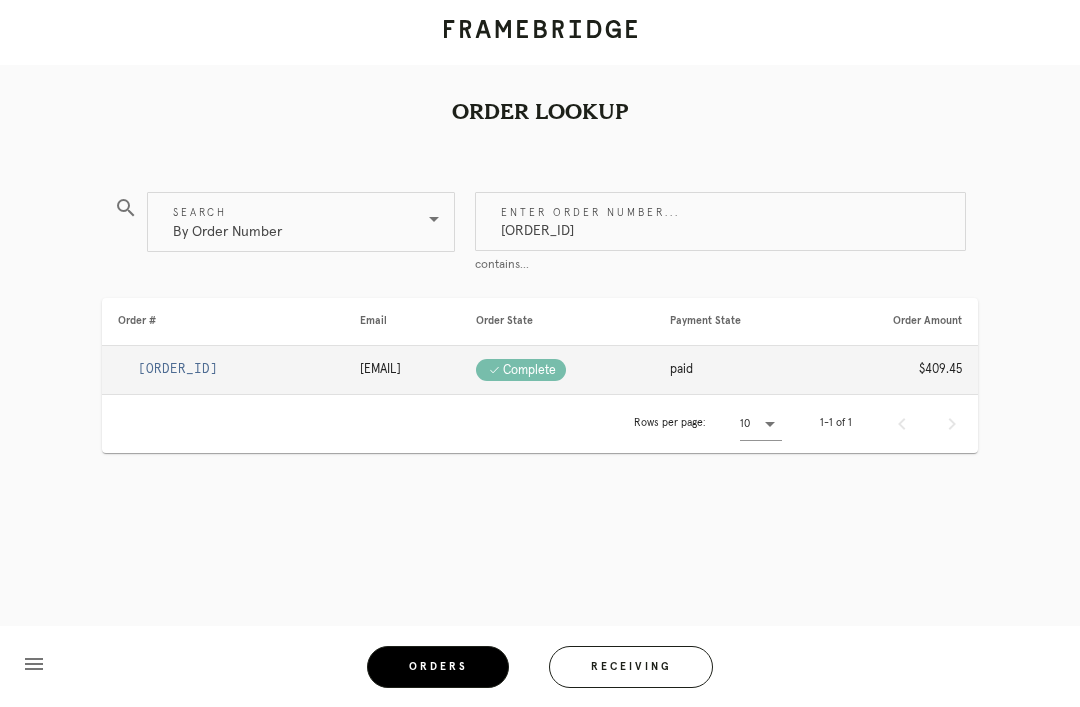 click on "R926131198" at bounding box center (178, 369) 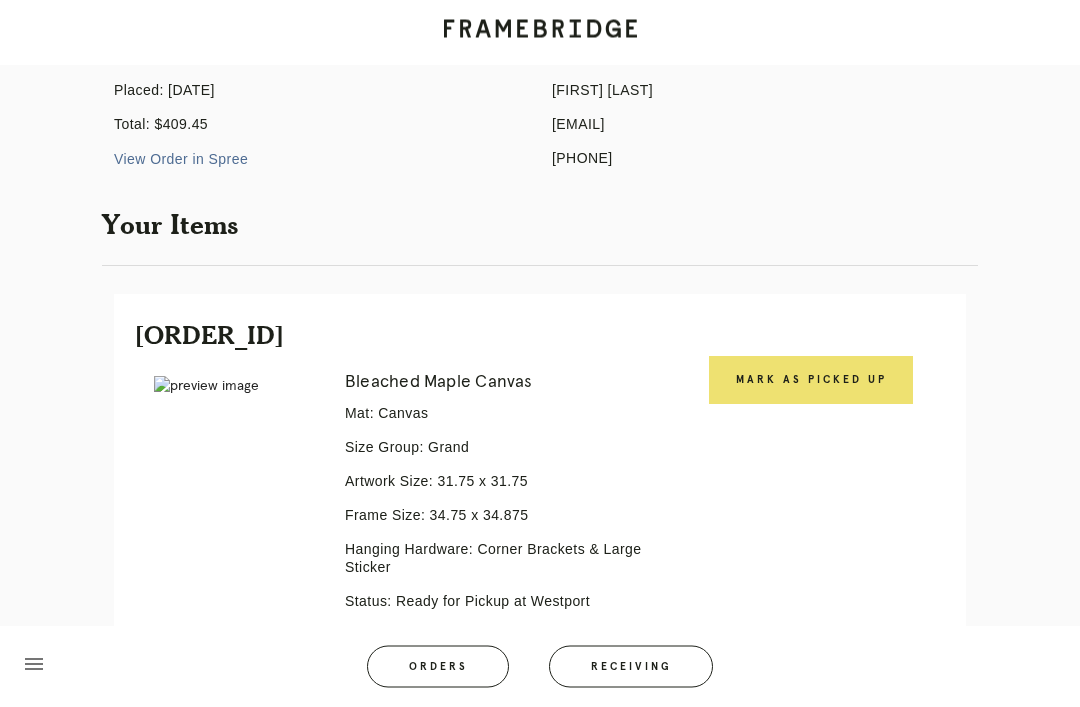 click on "Mark as Picked Up" at bounding box center [811, 381] 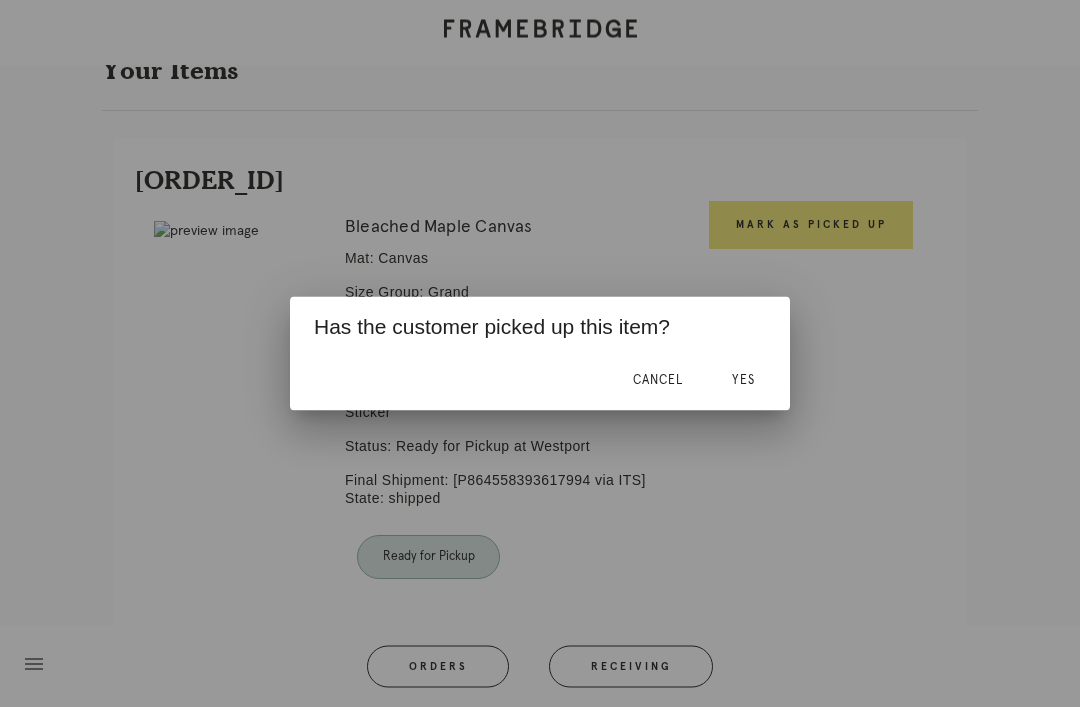 scroll, scrollTop: 464, scrollLeft: 0, axis: vertical 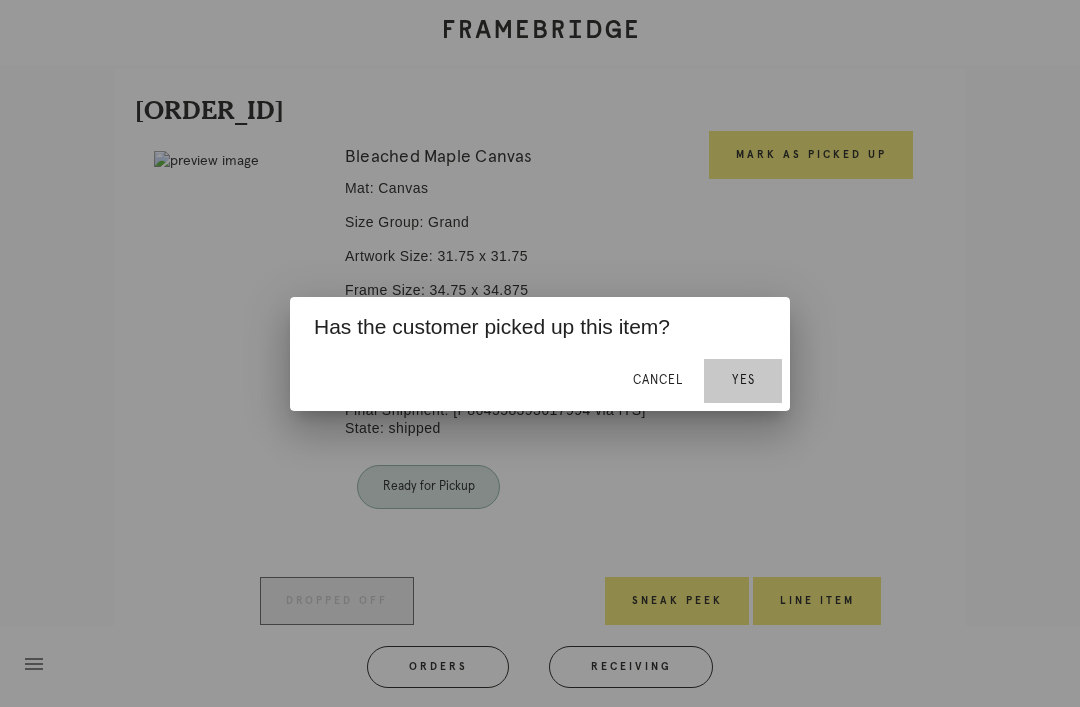 click on "Yes" at bounding box center [743, 380] 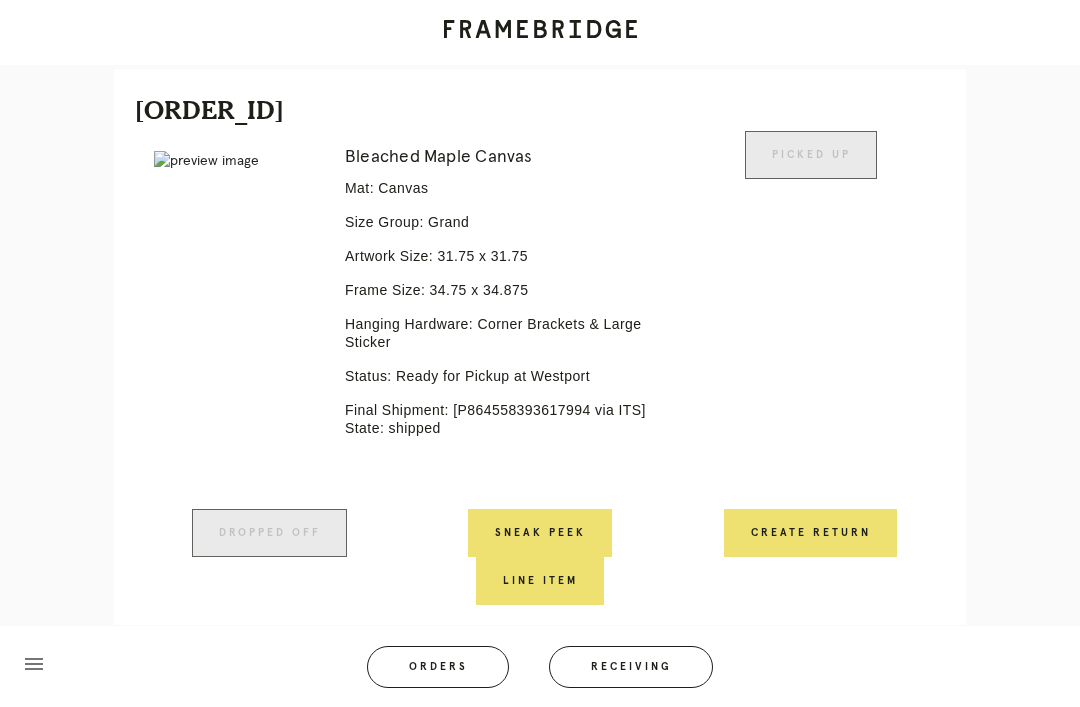 scroll, scrollTop: 446, scrollLeft: 0, axis: vertical 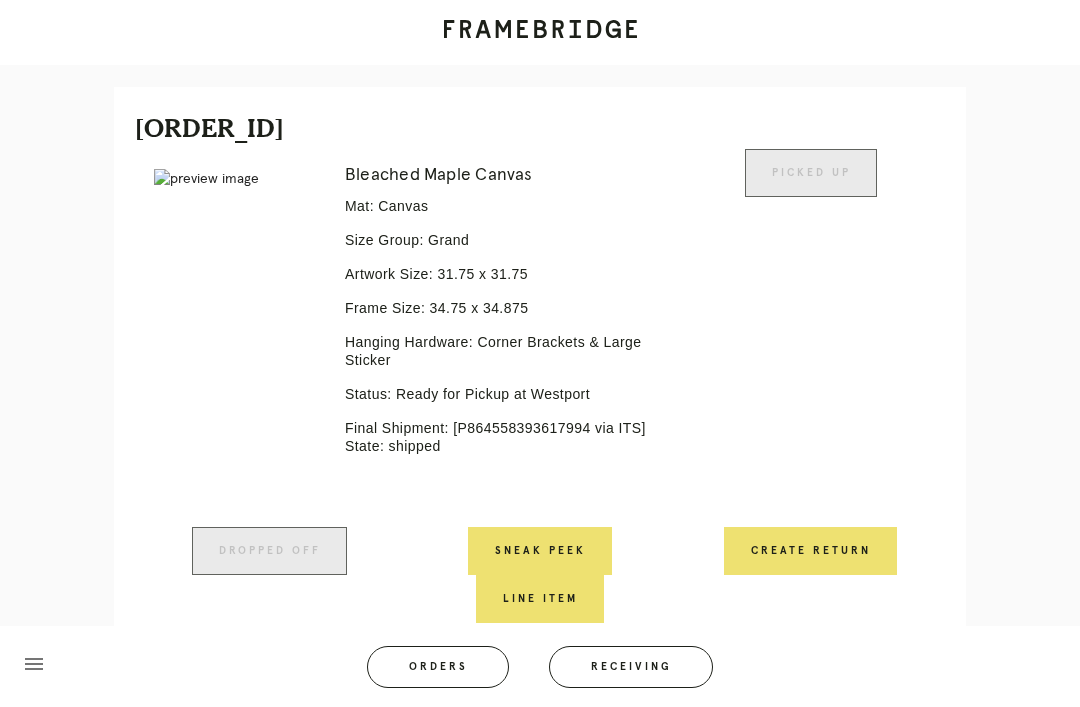 click on "Orders" at bounding box center (438, 667) 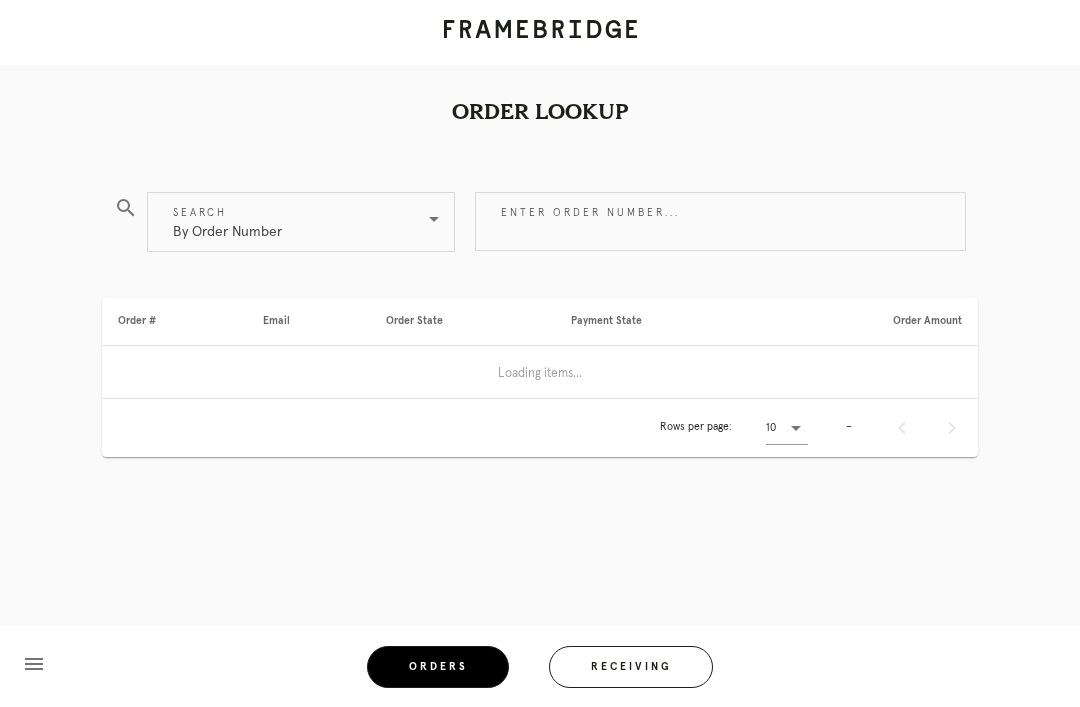 scroll, scrollTop: 0, scrollLeft: 0, axis: both 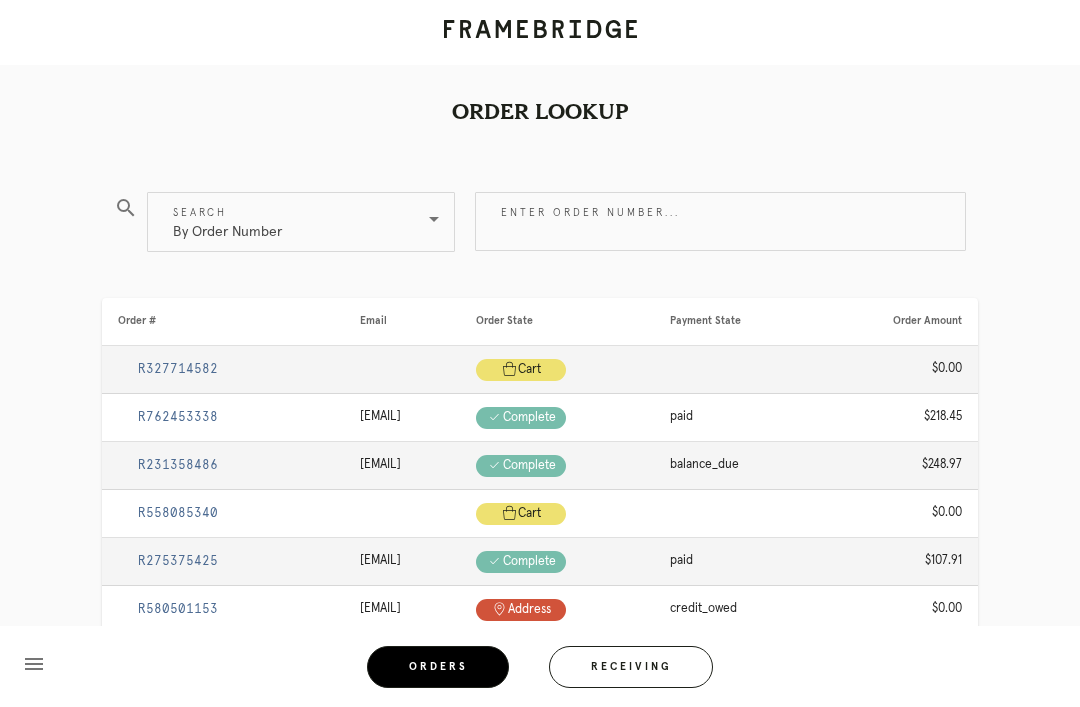 click on "Enter order number..." at bounding box center [720, 221] 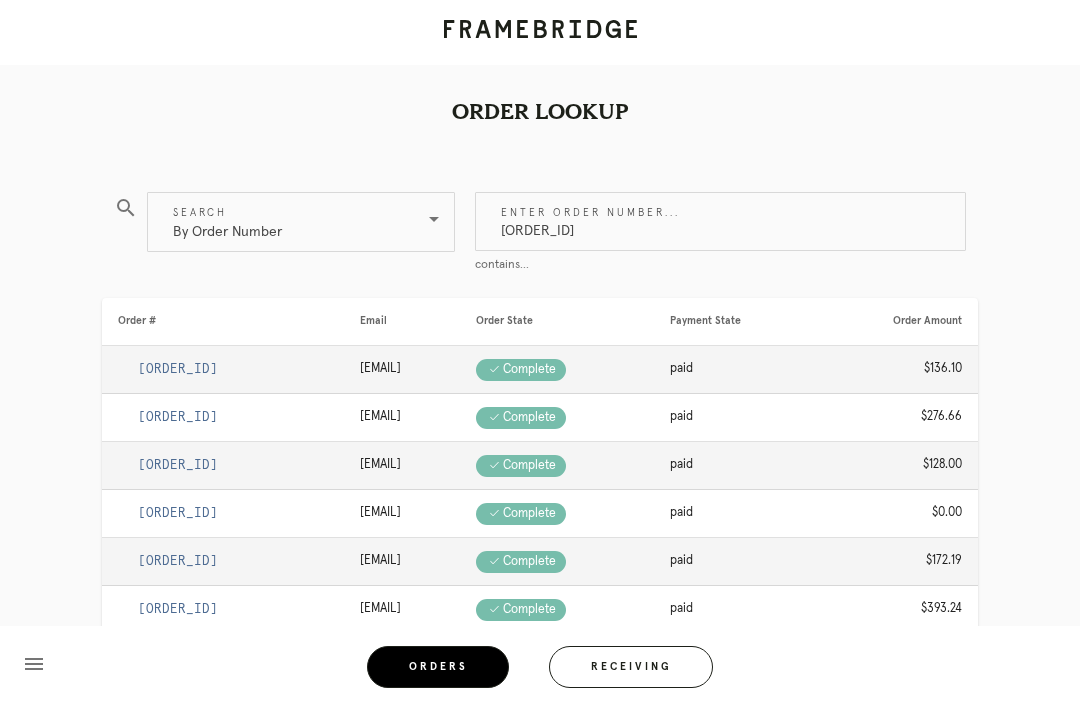 type on "R095297322" 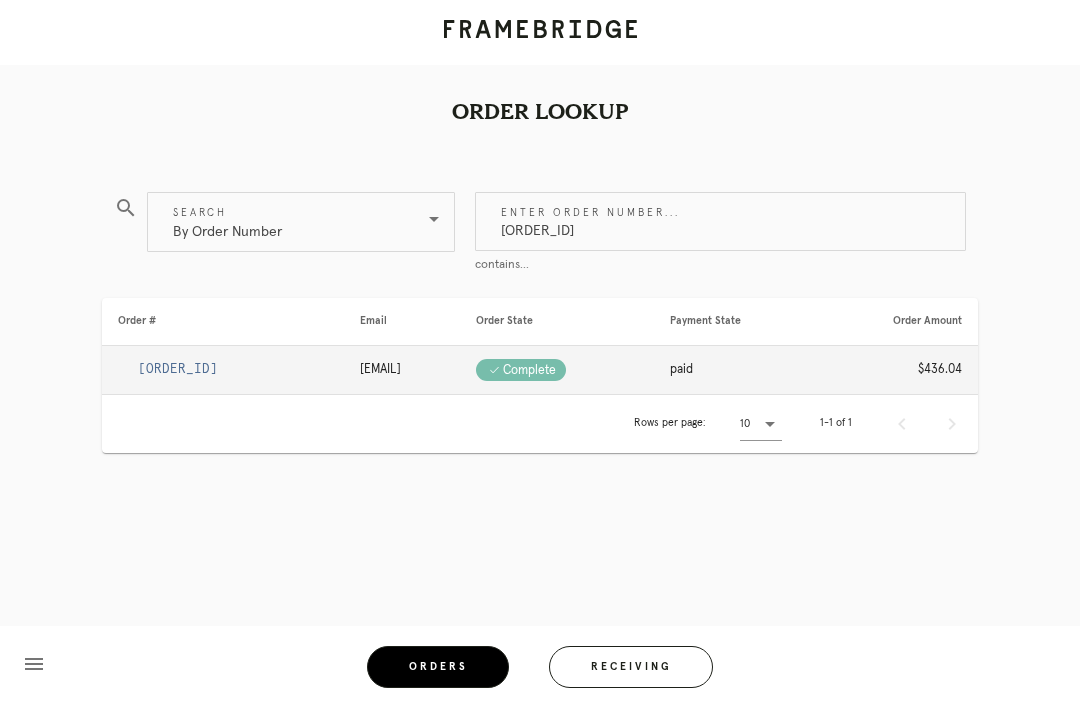 click on "R095297322" at bounding box center [178, 369] 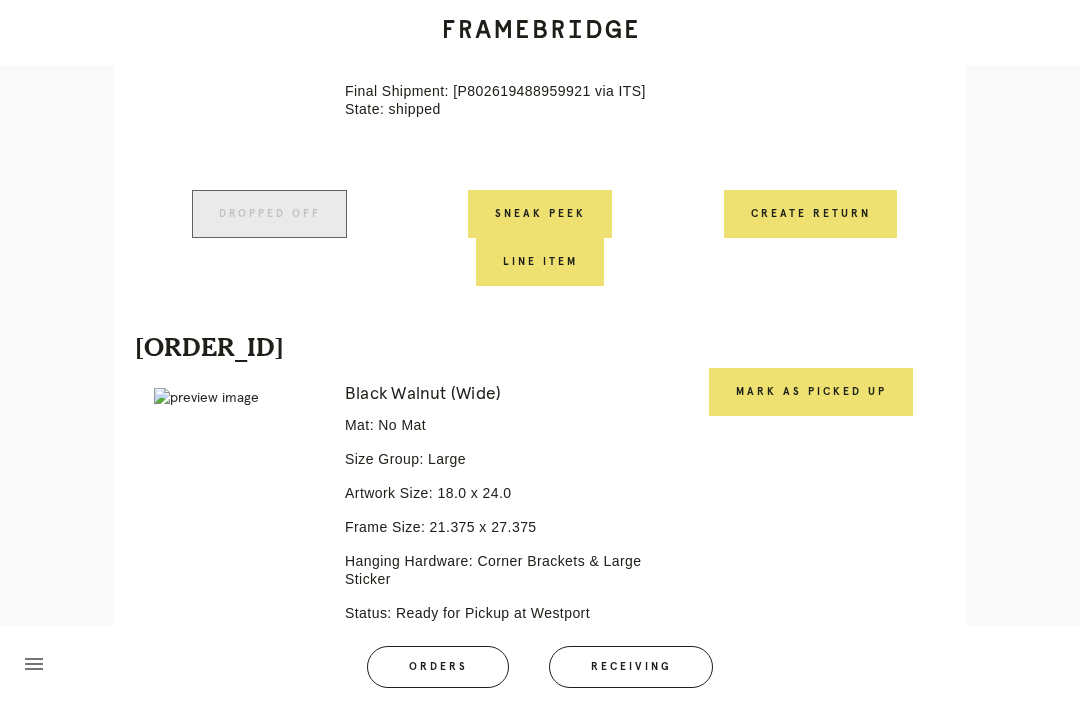 scroll, scrollTop: 769, scrollLeft: 0, axis: vertical 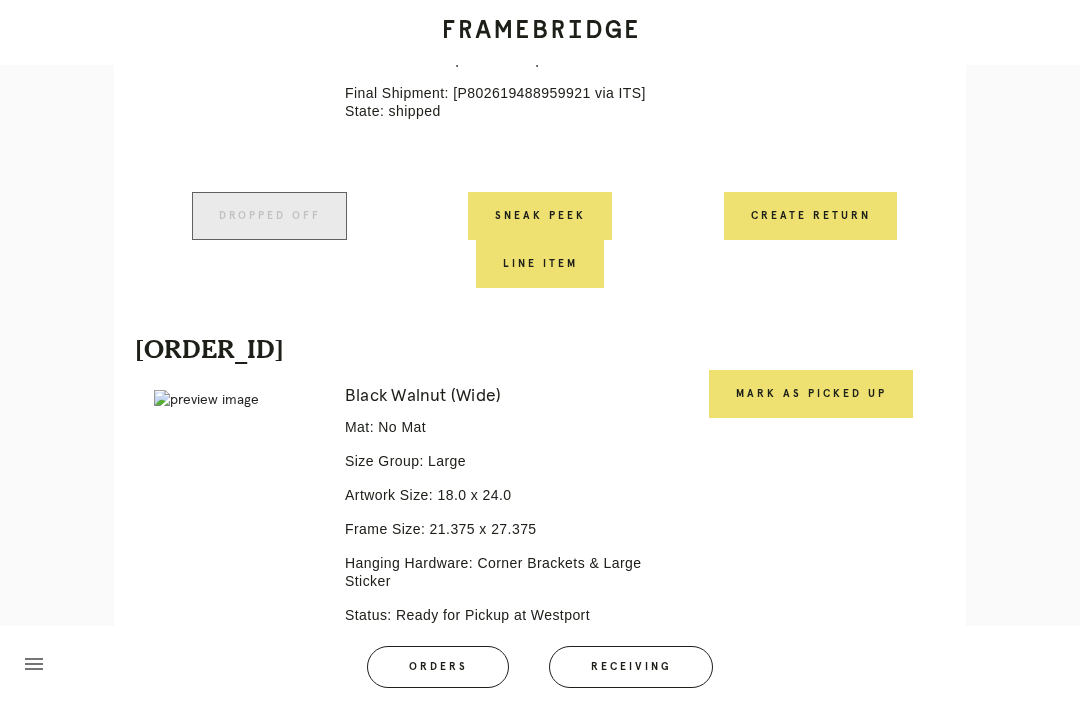 click on "Orders" at bounding box center (438, 667) 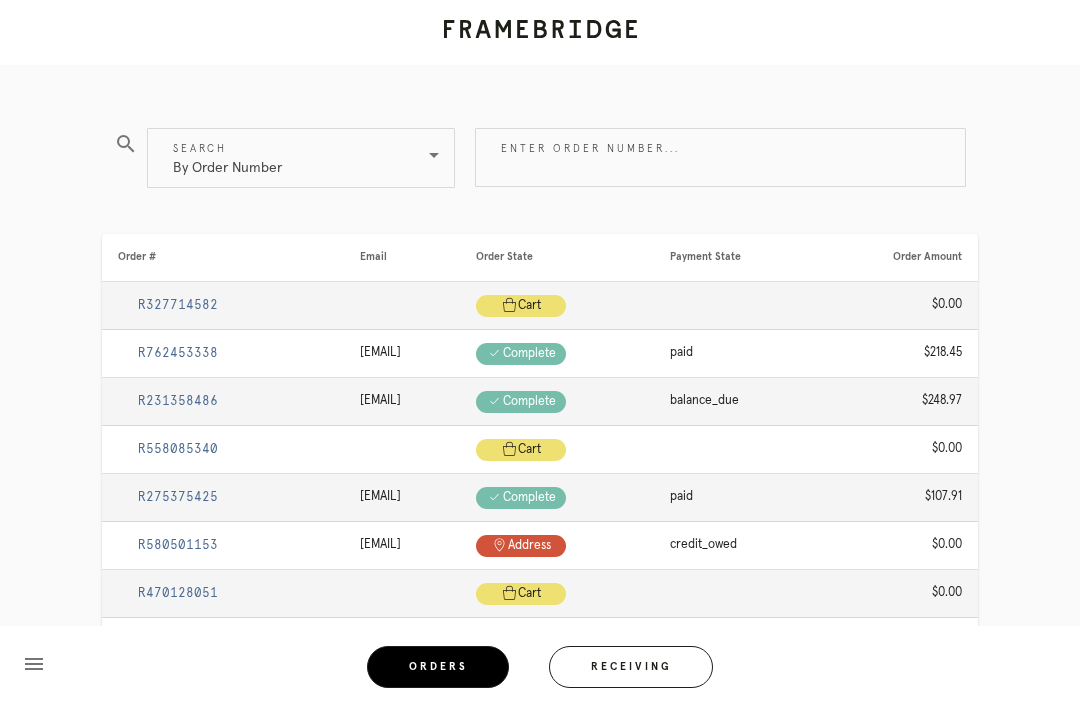 click on "Enter order number..." at bounding box center (720, 157) 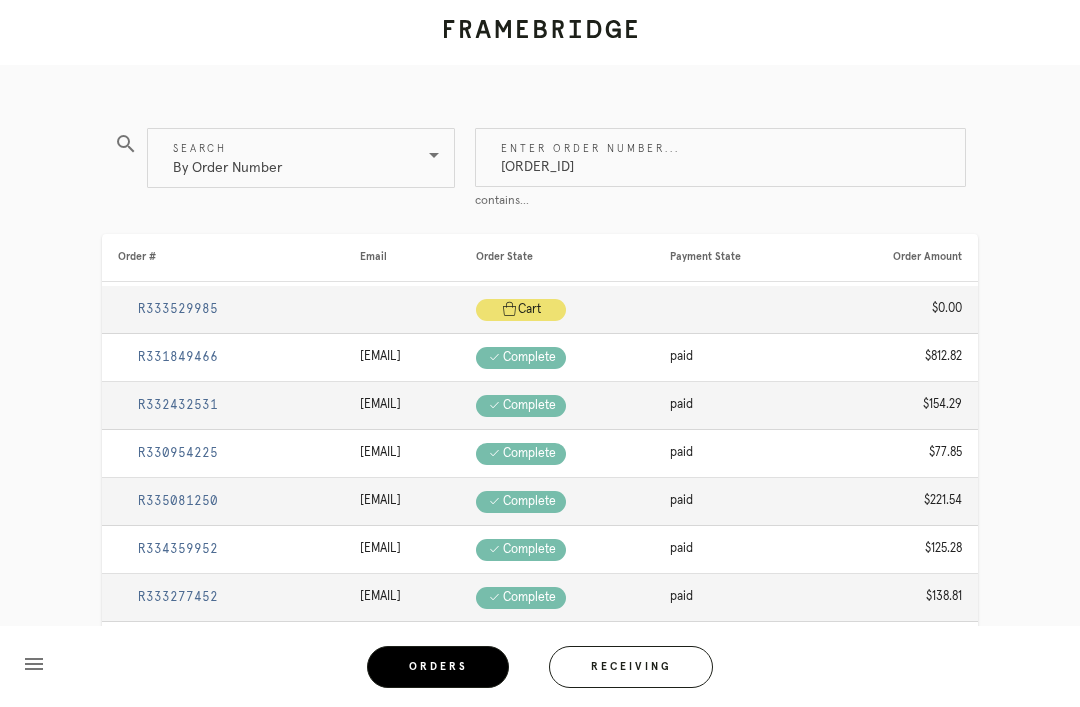 type on "R339942175" 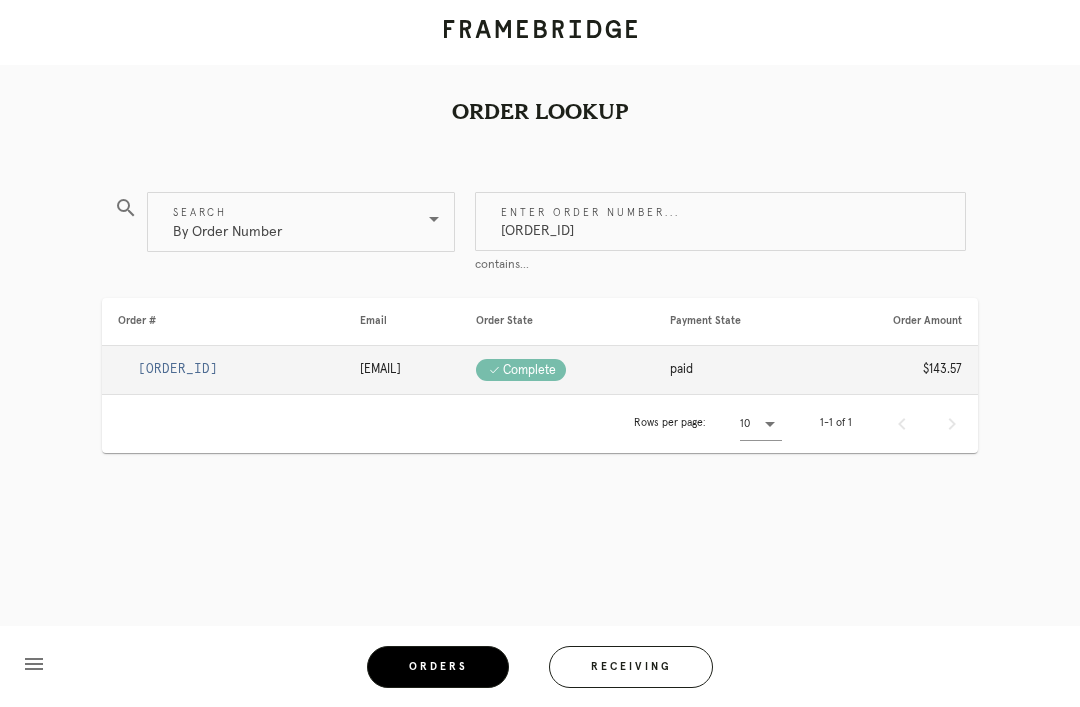 click on "R339942175" at bounding box center (178, 369) 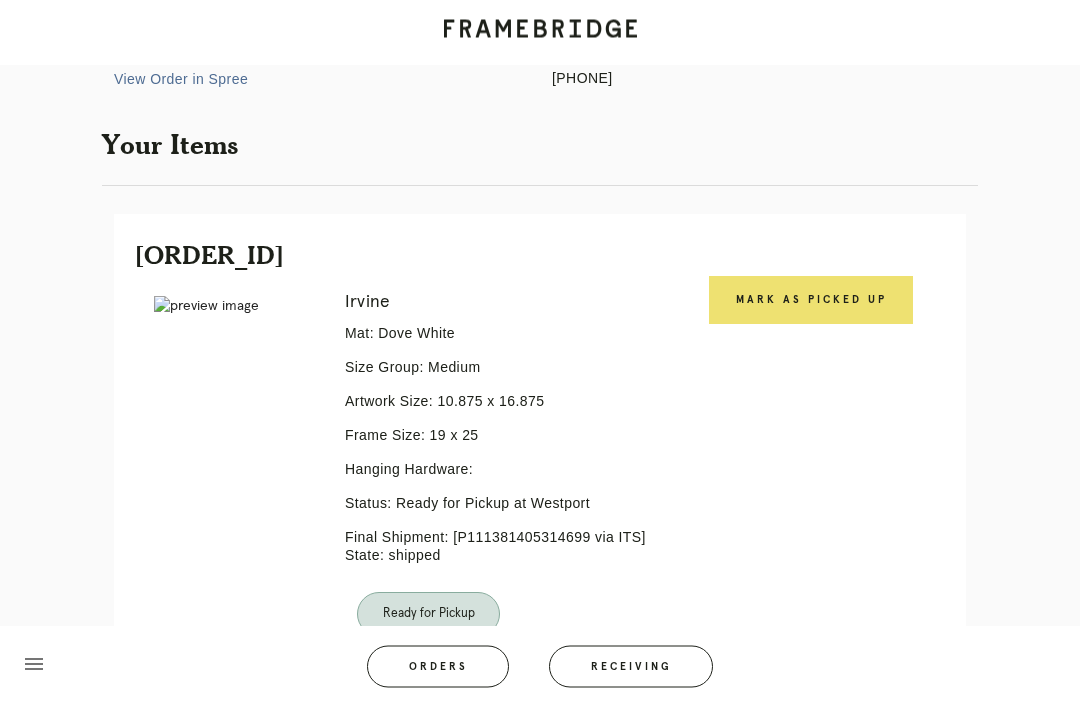 click on "Mark as Picked Up" at bounding box center [811, 301] 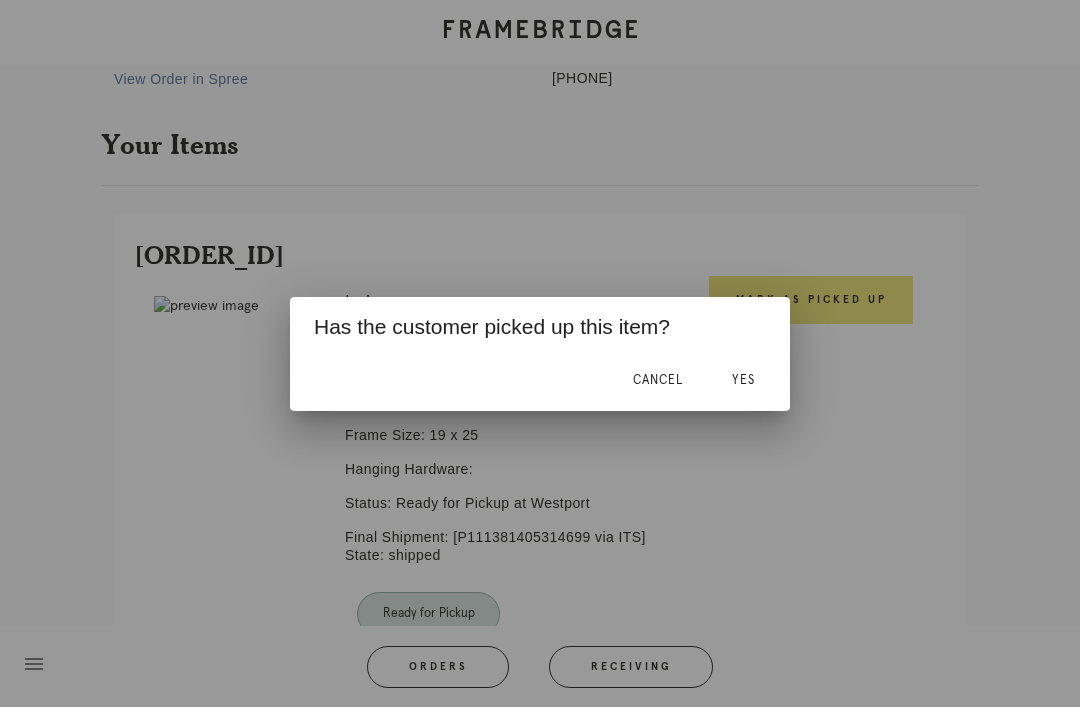 click on "Yes" at bounding box center (743, 380) 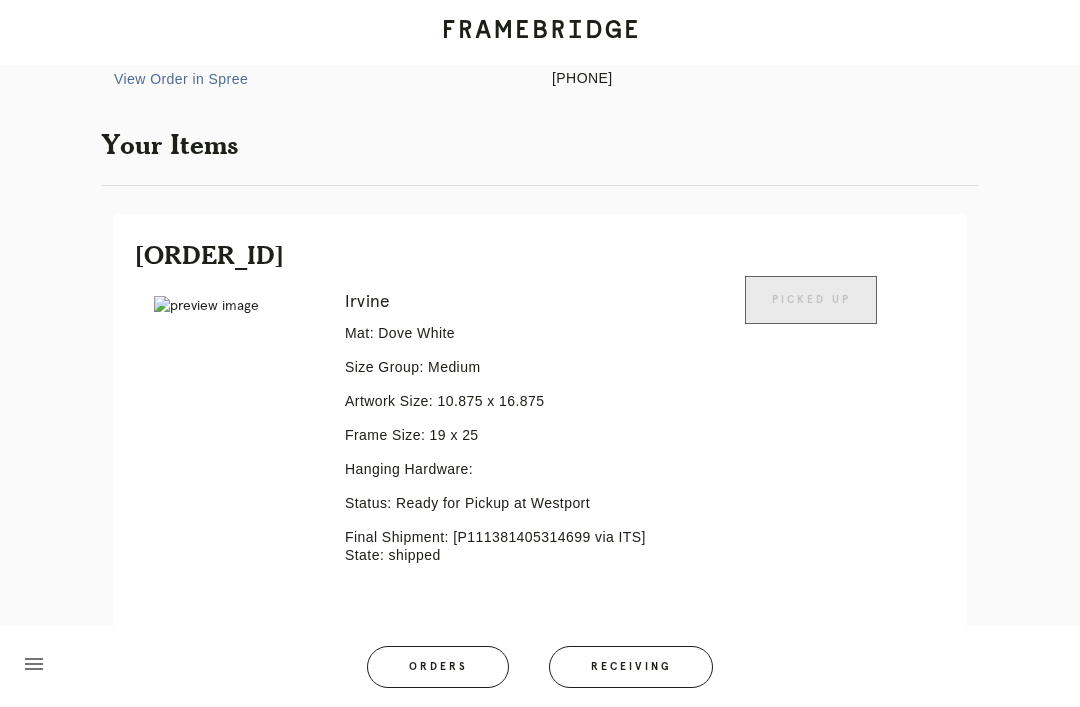 click on "Orders" at bounding box center (438, 667) 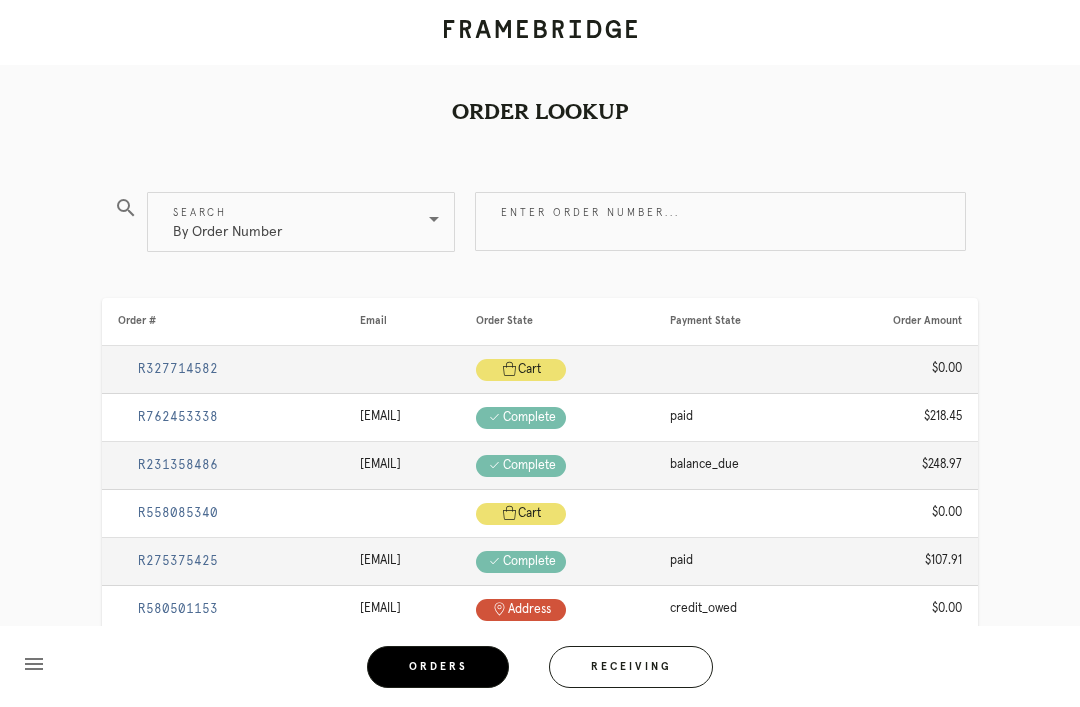 click on "Enter order number..." at bounding box center (720, 221) 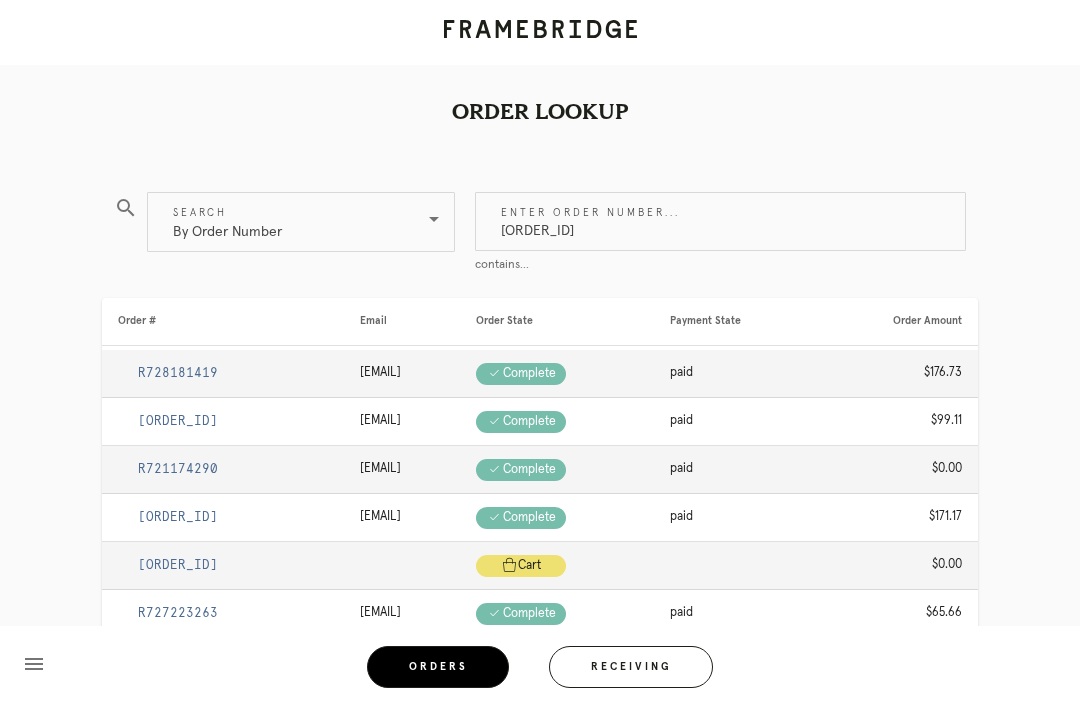 type on "R723067985" 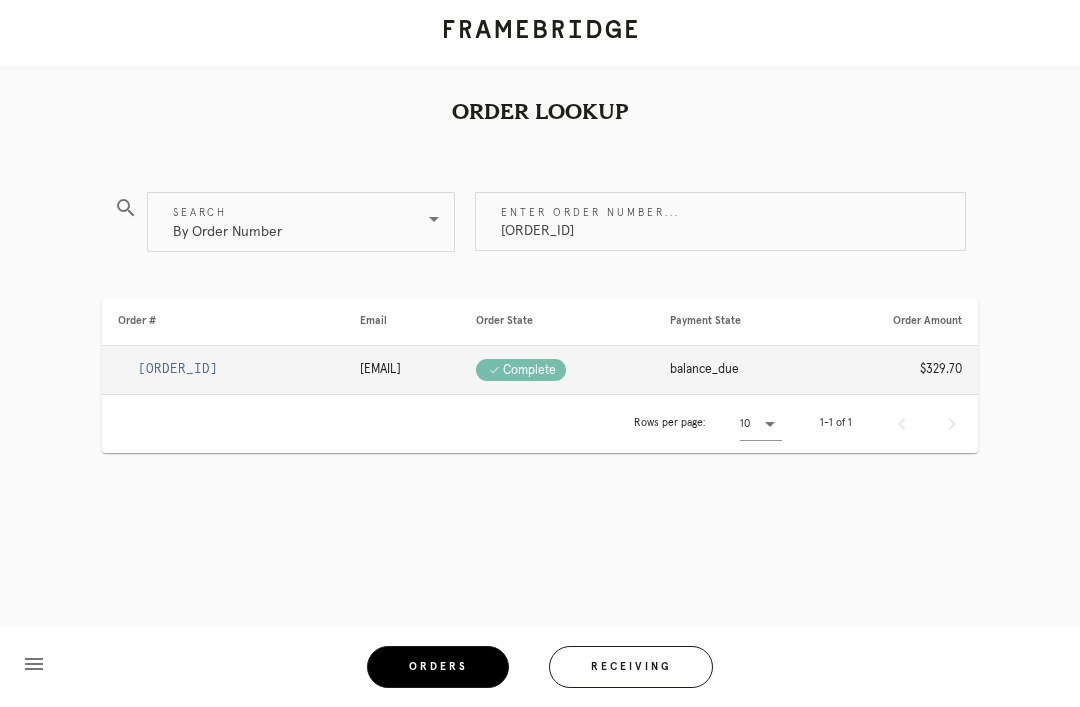 click on "R723067985" at bounding box center [178, 369] 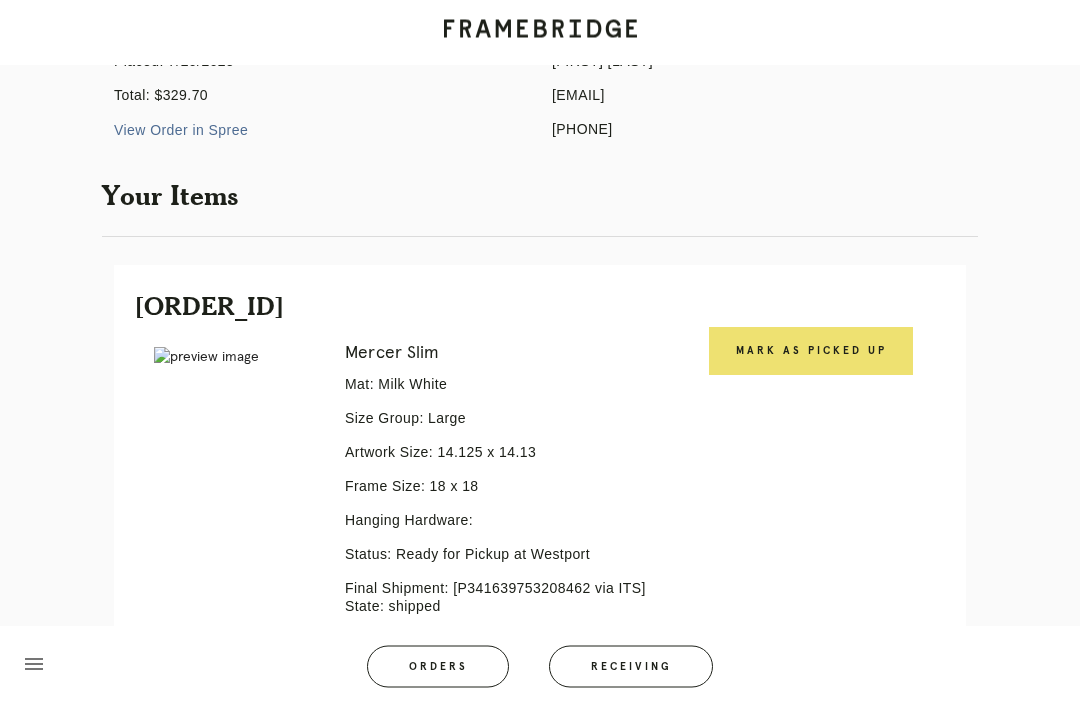 scroll, scrollTop: 244, scrollLeft: 0, axis: vertical 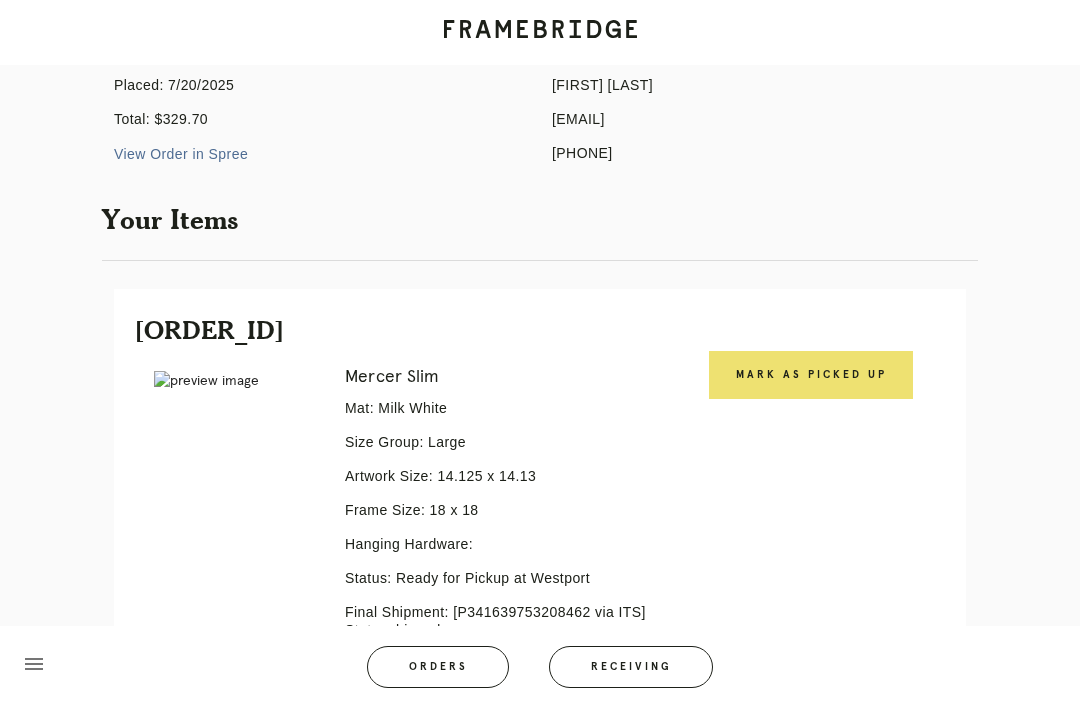click on "Mark as Picked Up" at bounding box center [811, 375] 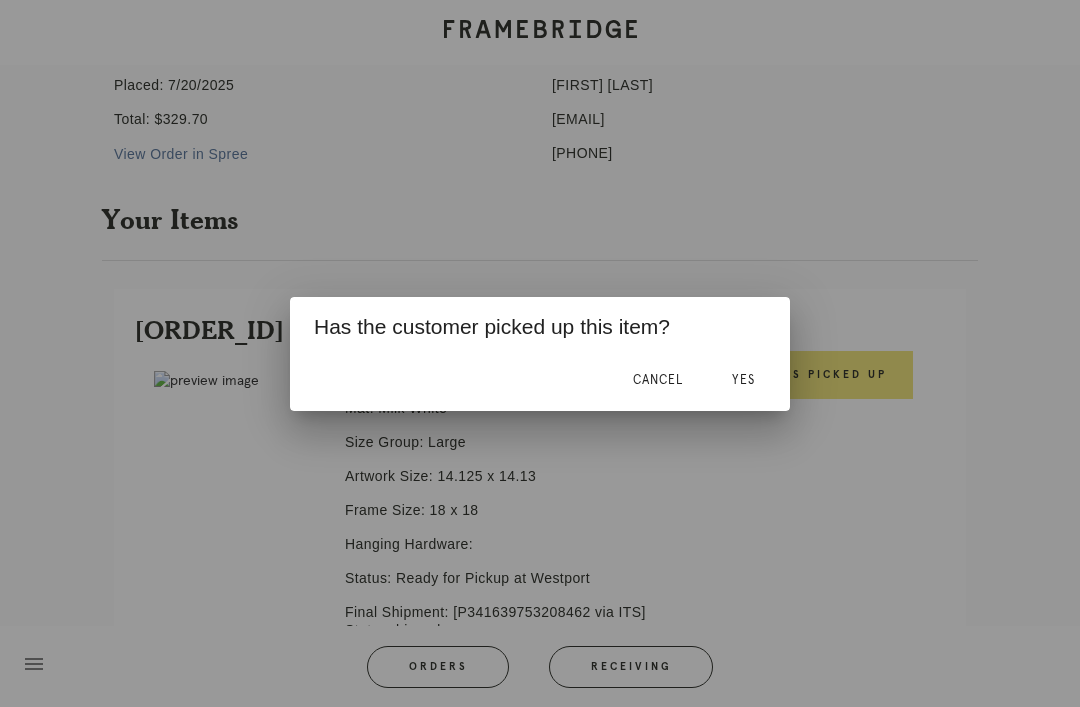 click on "Yes" at bounding box center (743, 380) 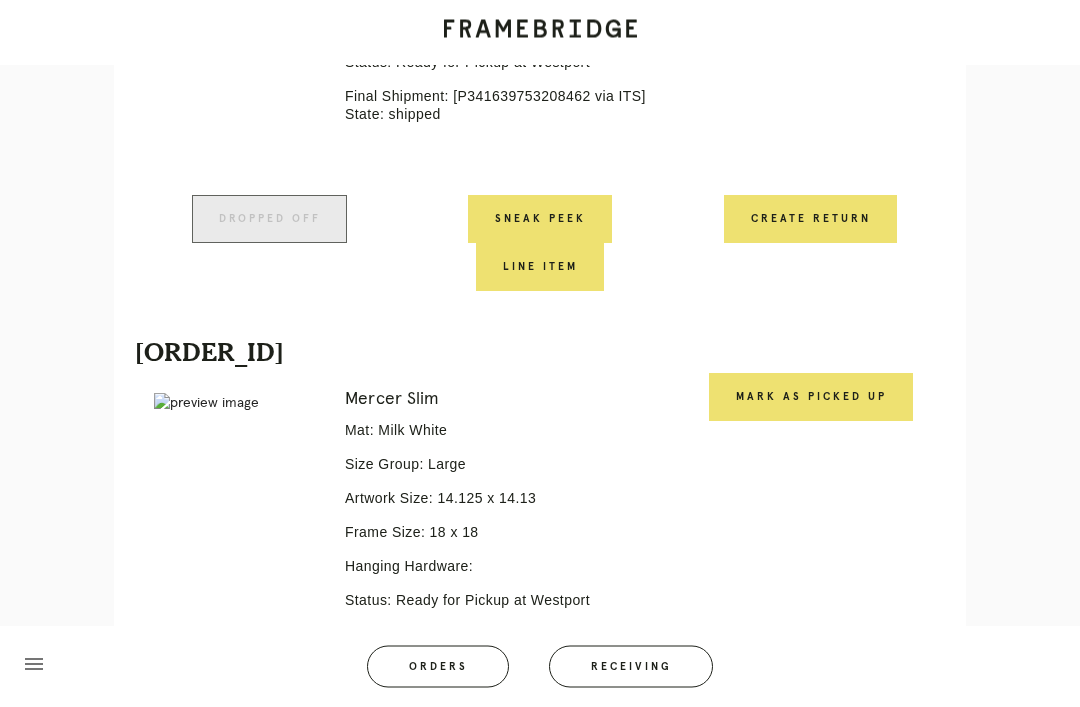 click on "Mark as Picked Up" at bounding box center [811, 398] 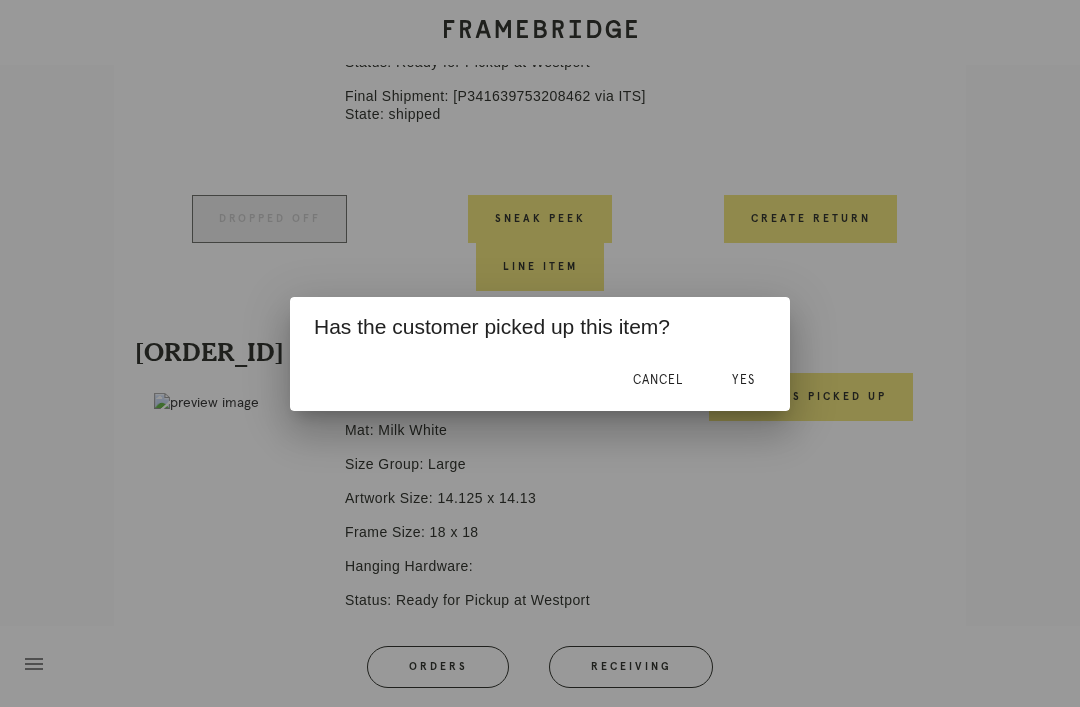 click on "Yes" at bounding box center [743, 380] 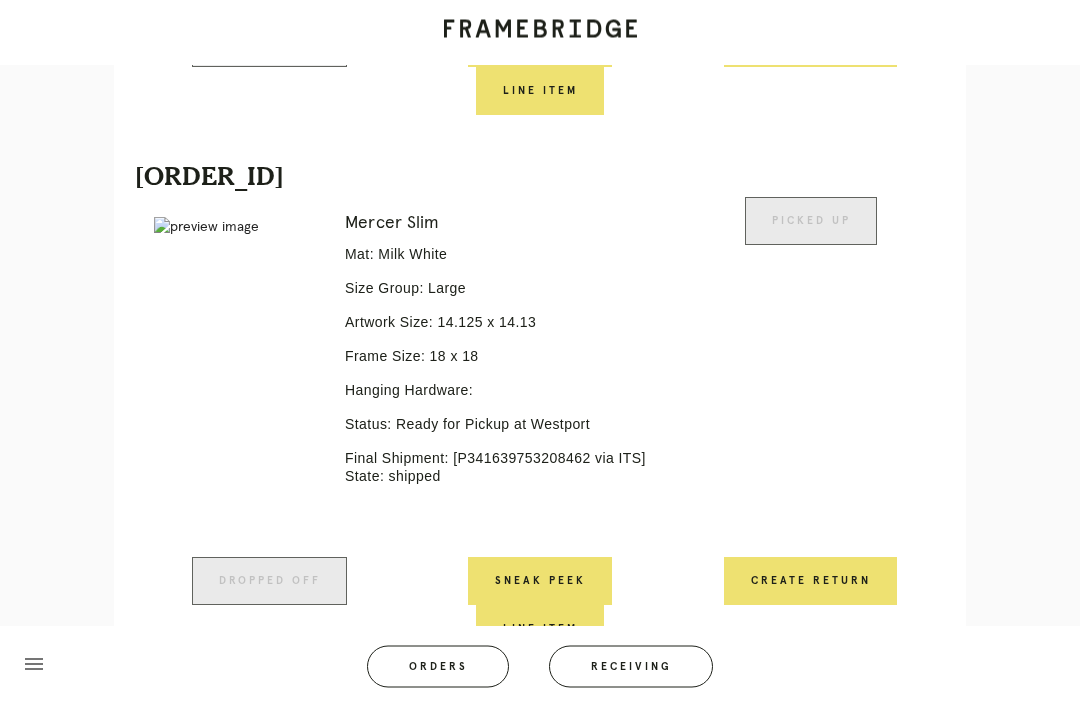 scroll, scrollTop: 970, scrollLeft: 0, axis: vertical 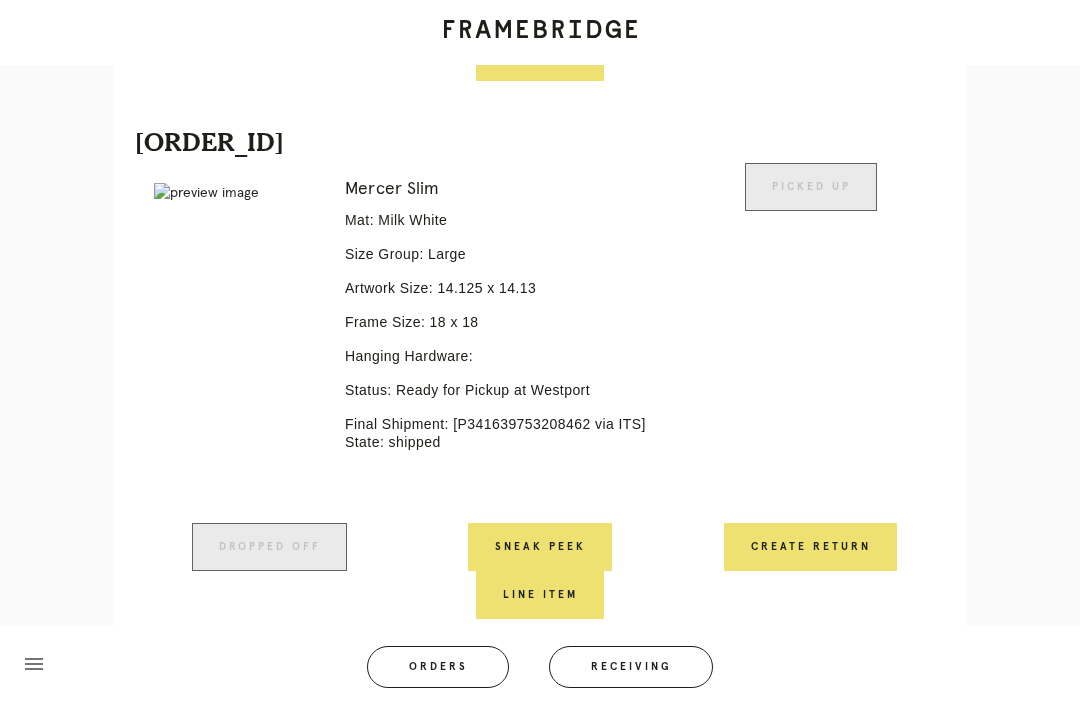 click on "Orders" at bounding box center [438, 667] 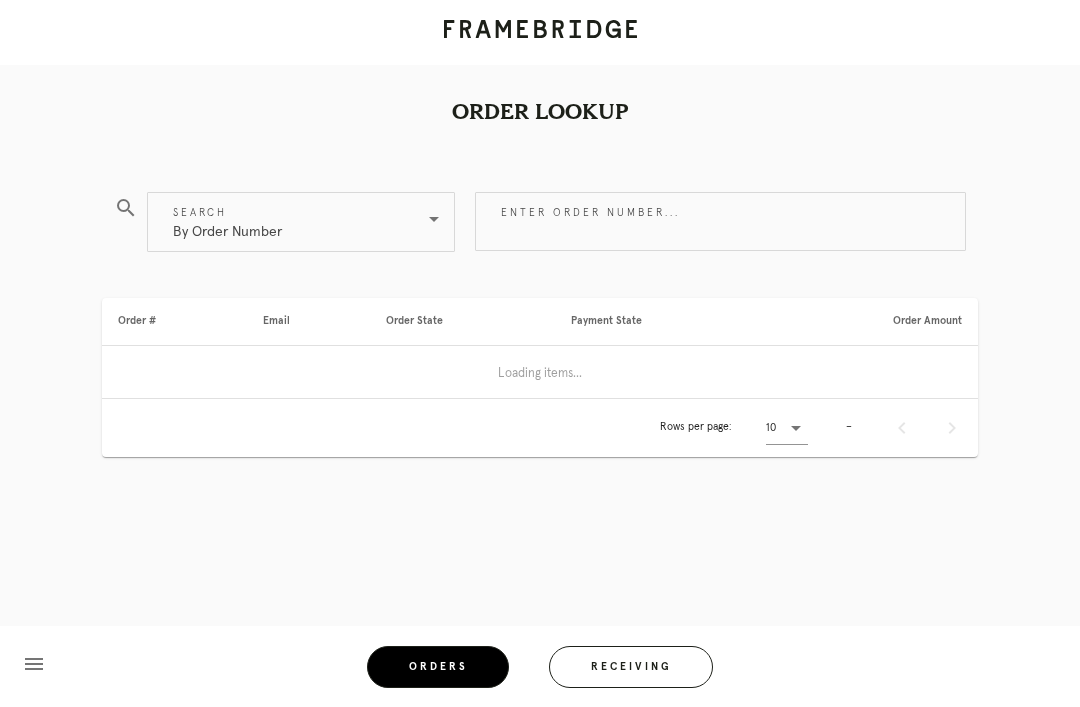 scroll, scrollTop: 0, scrollLeft: 0, axis: both 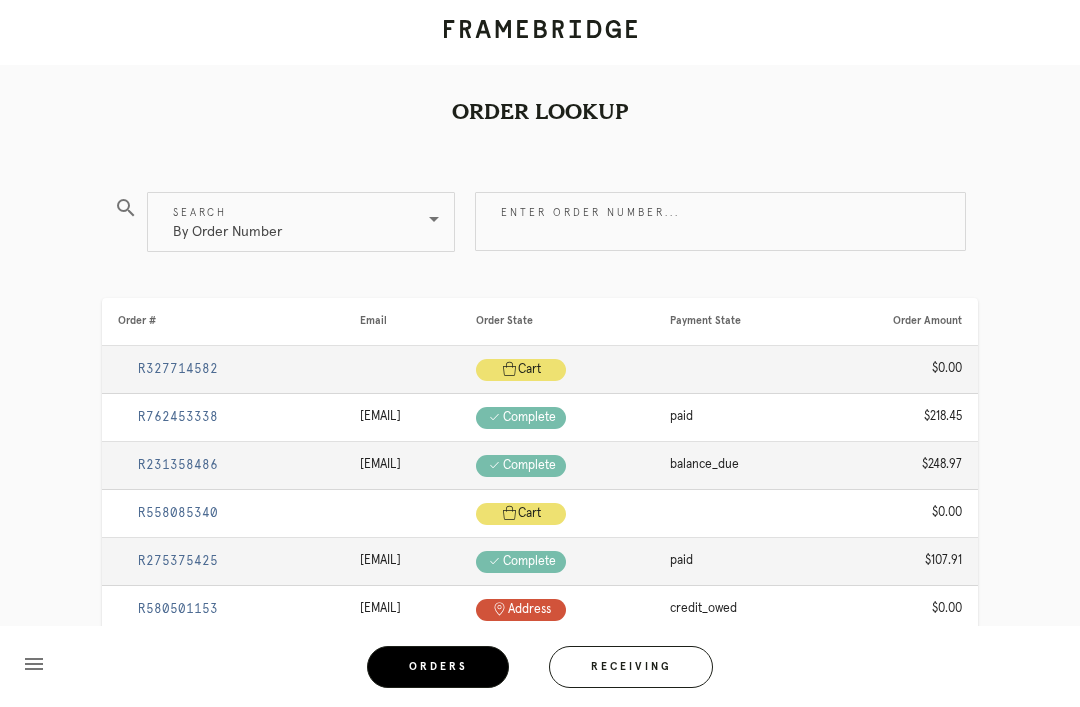 click on "Enter order number..." at bounding box center [720, 221] 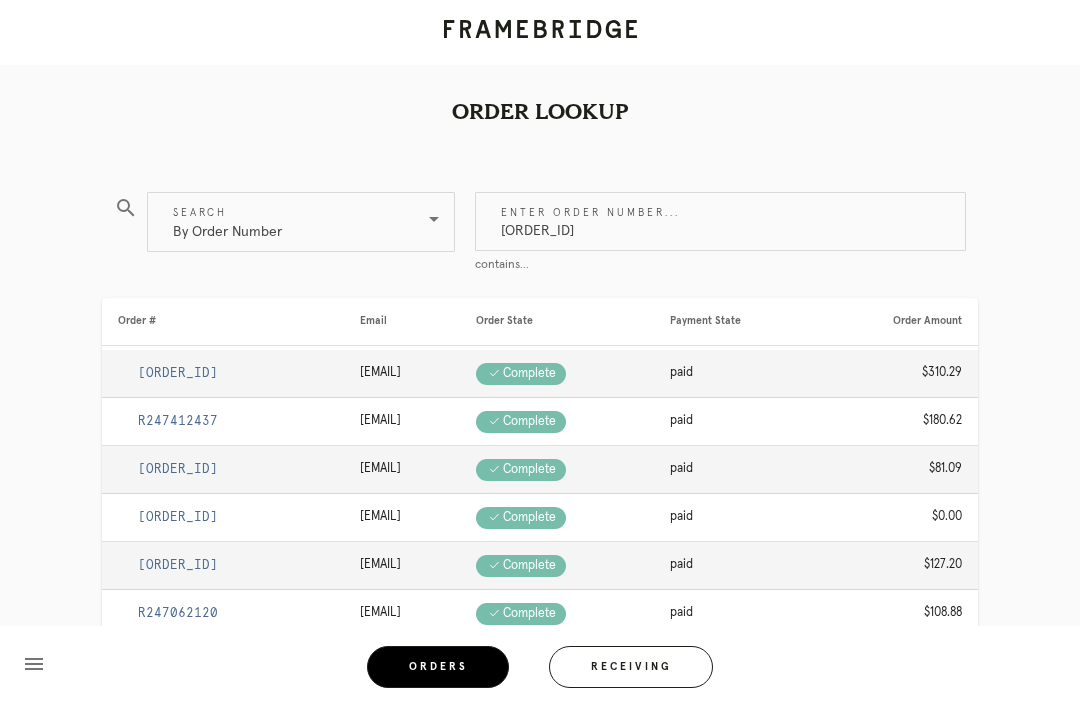 type on "R247884893" 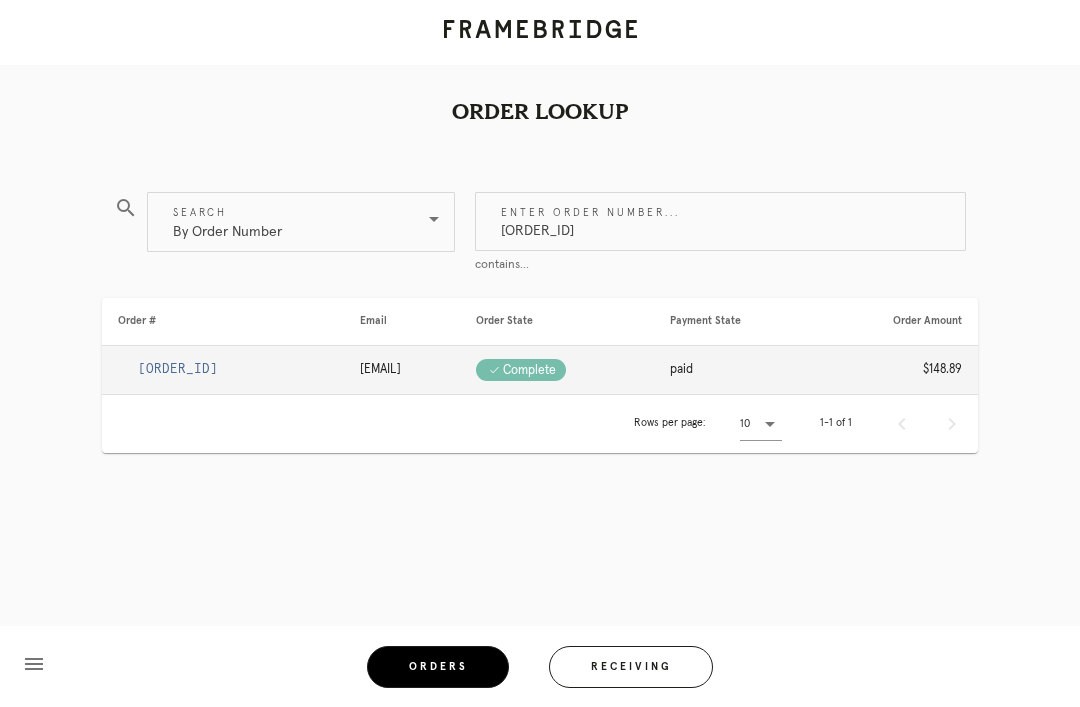 click on "R247884893" at bounding box center [178, 369] 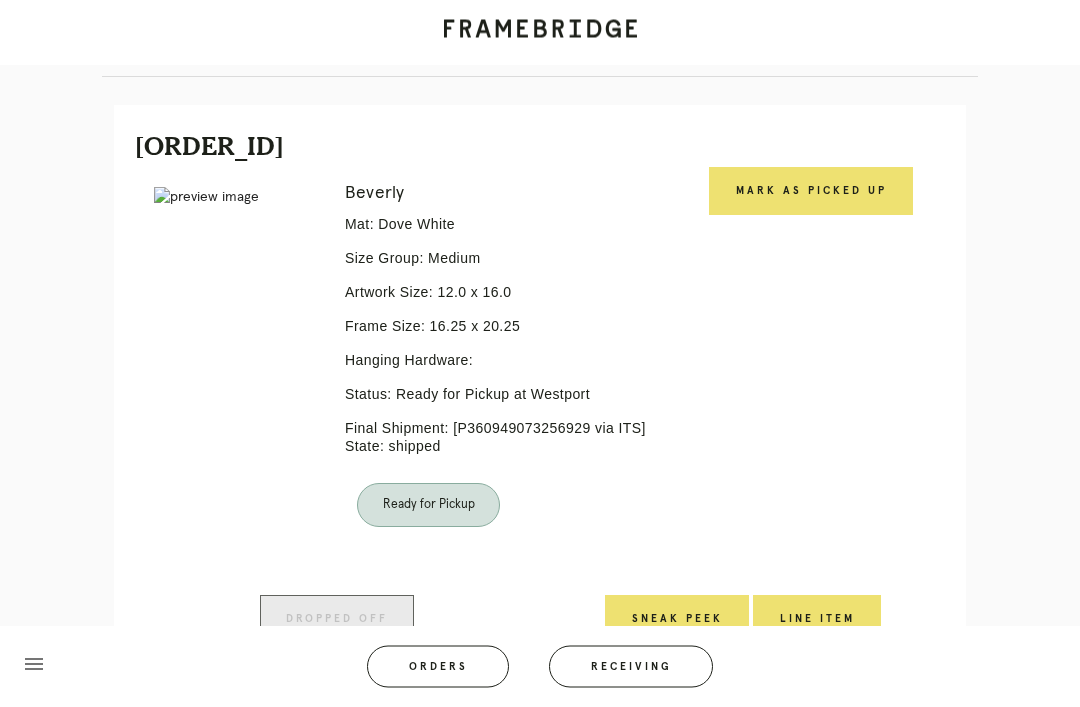 scroll, scrollTop: 423, scrollLeft: 0, axis: vertical 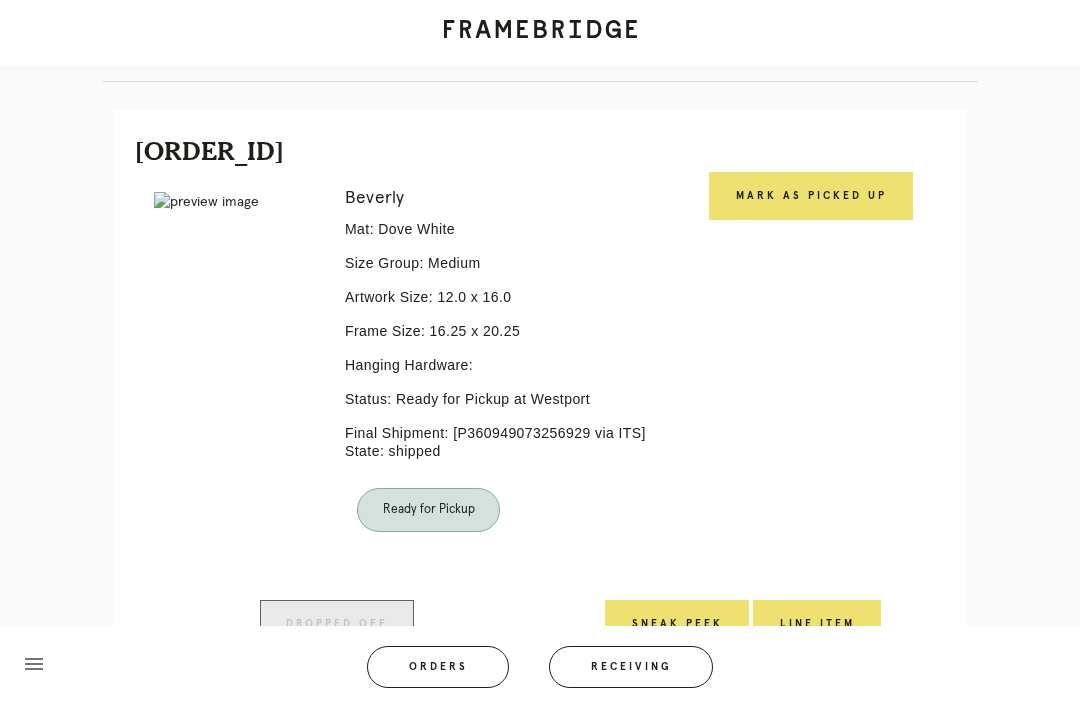 click on "Mark as Picked Up" at bounding box center [811, 196] 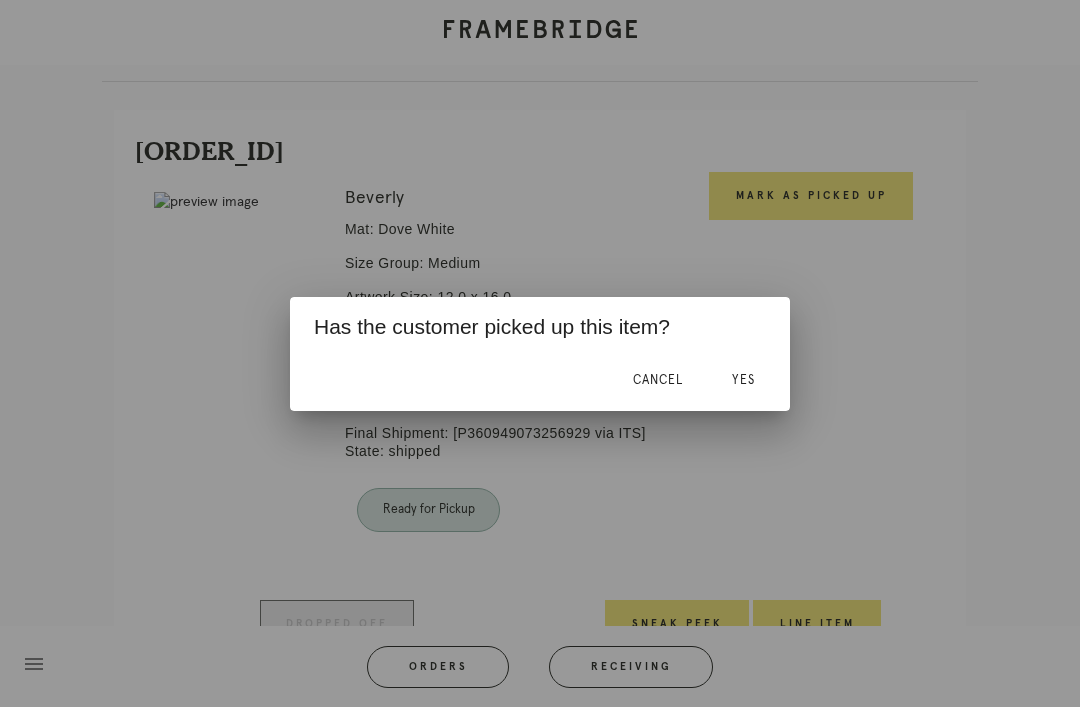 click on "Yes" at bounding box center [743, 381] 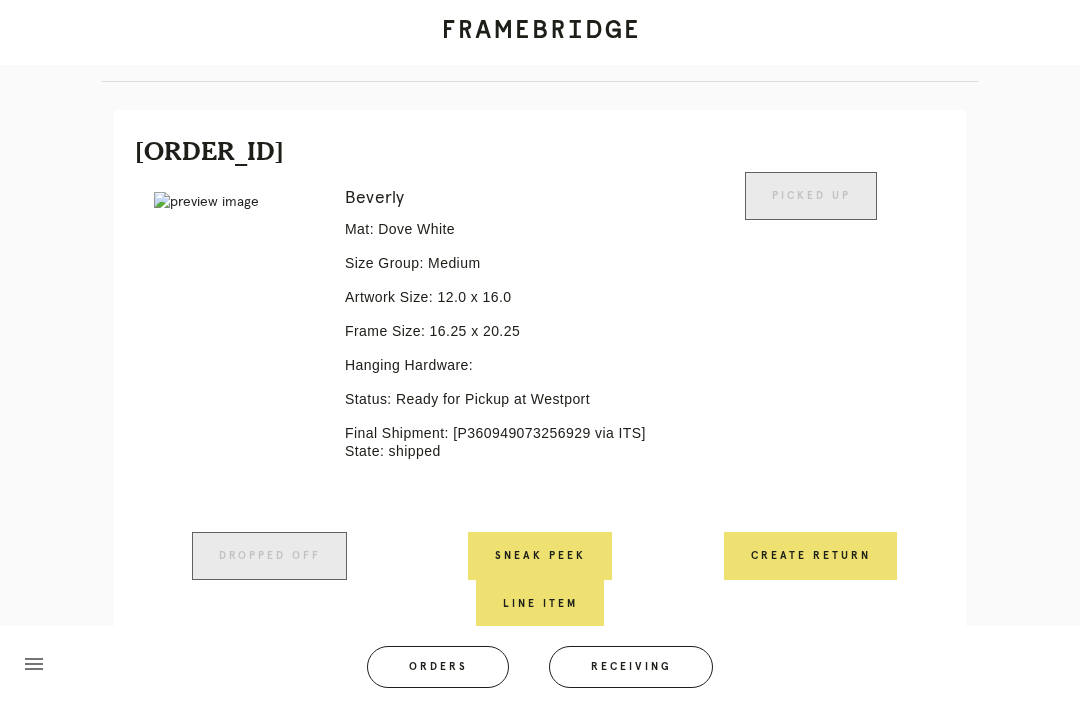 click on "Orders" at bounding box center [438, 667] 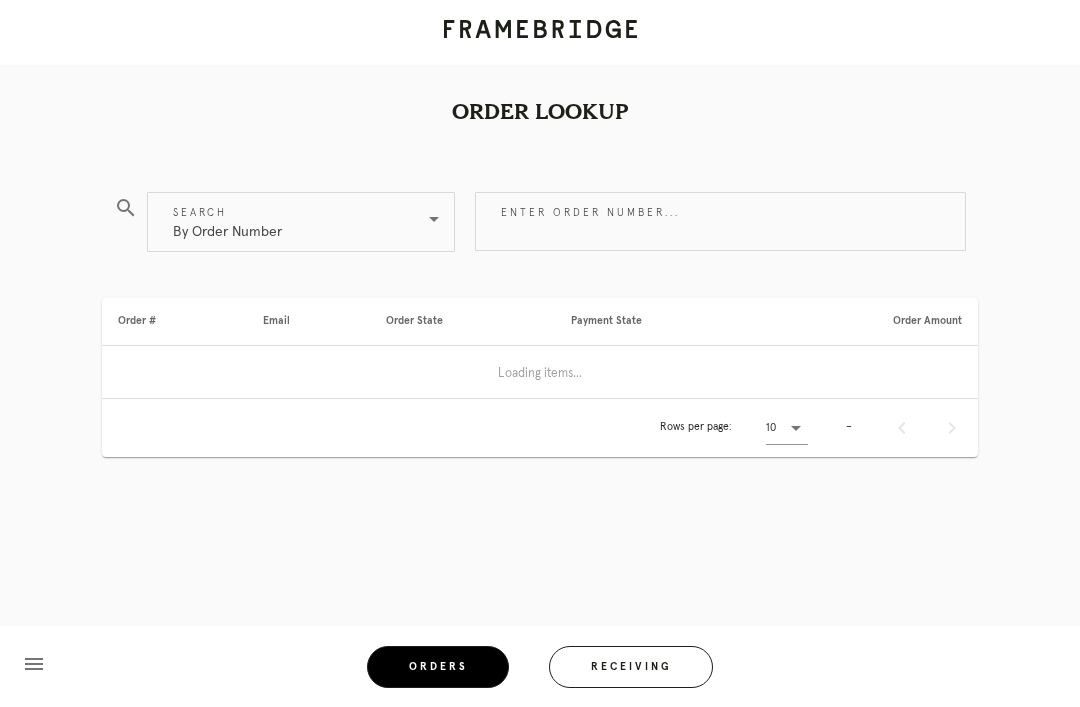 scroll, scrollTop: 0, scrollLeft: 0, axis: both 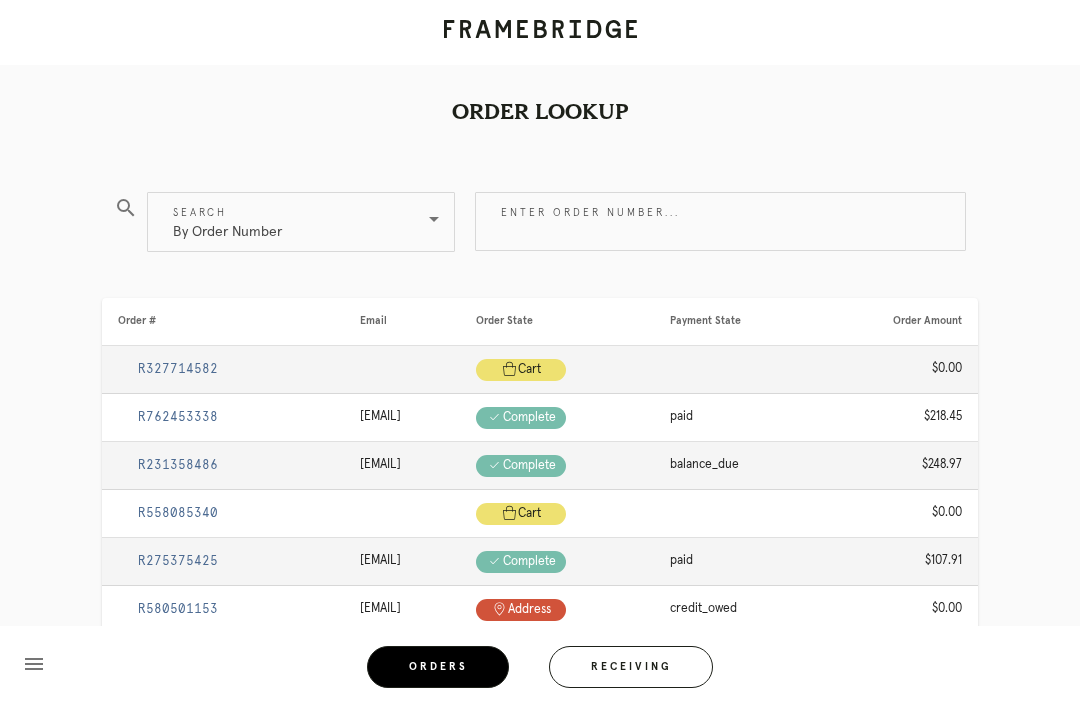 click on "Enter order number..." at bounding box center (720, 221) 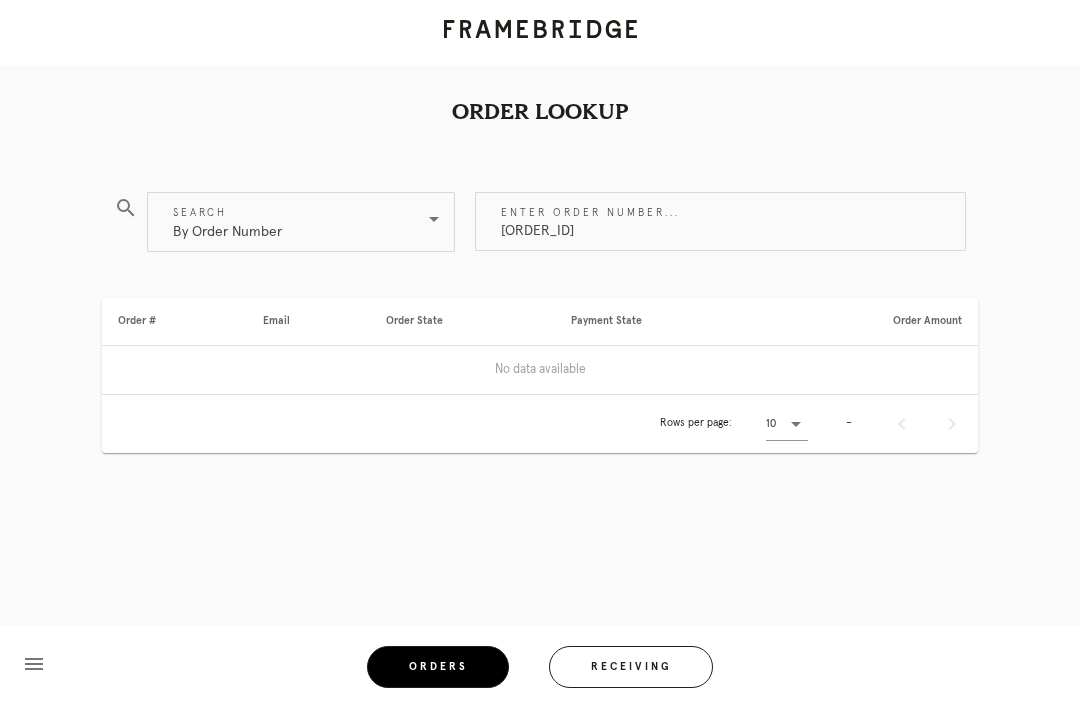 click on "R04415070" at bounding box center [720, 221] 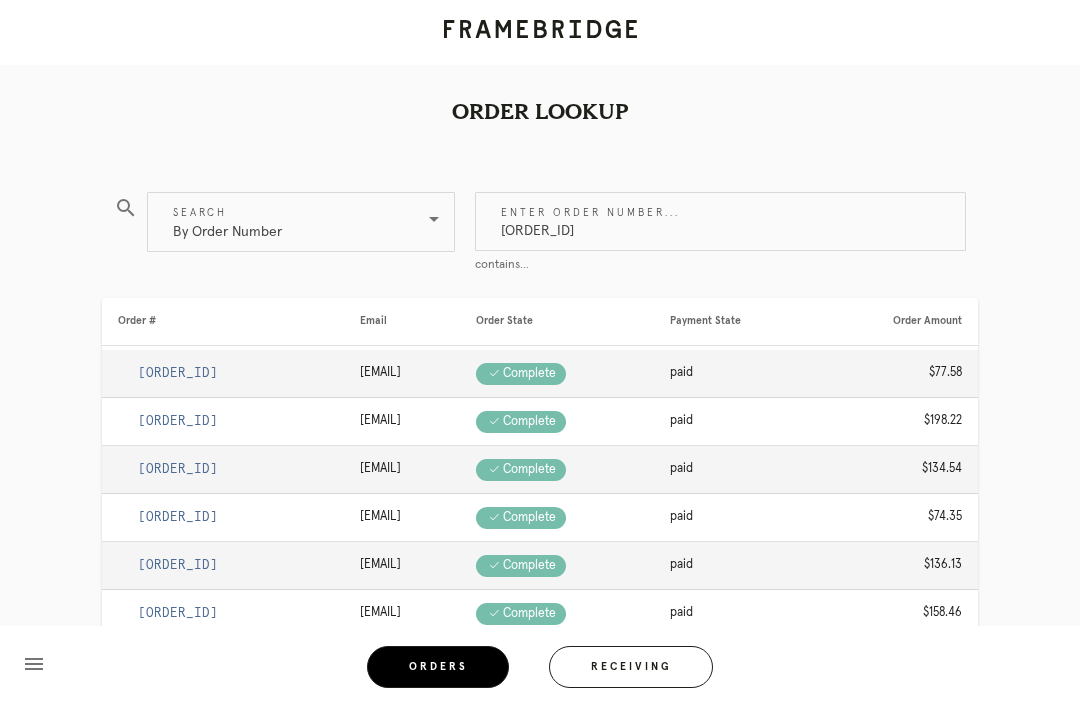 type on "R950876996" 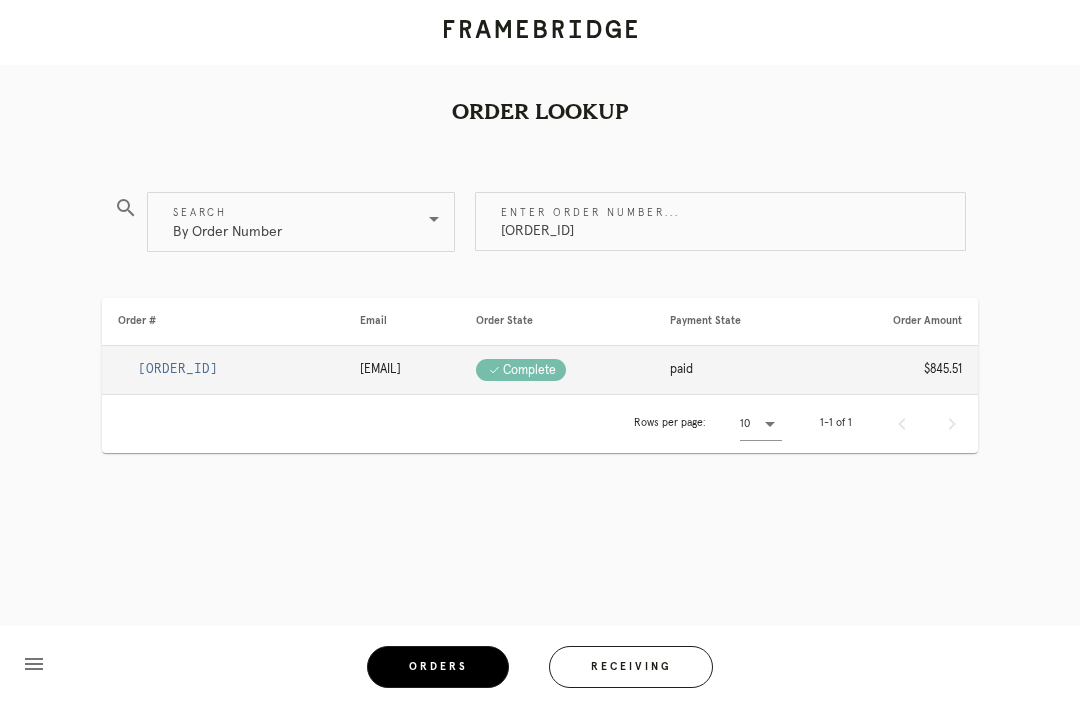 click on "R950876996" at bounding box center (178, 369) 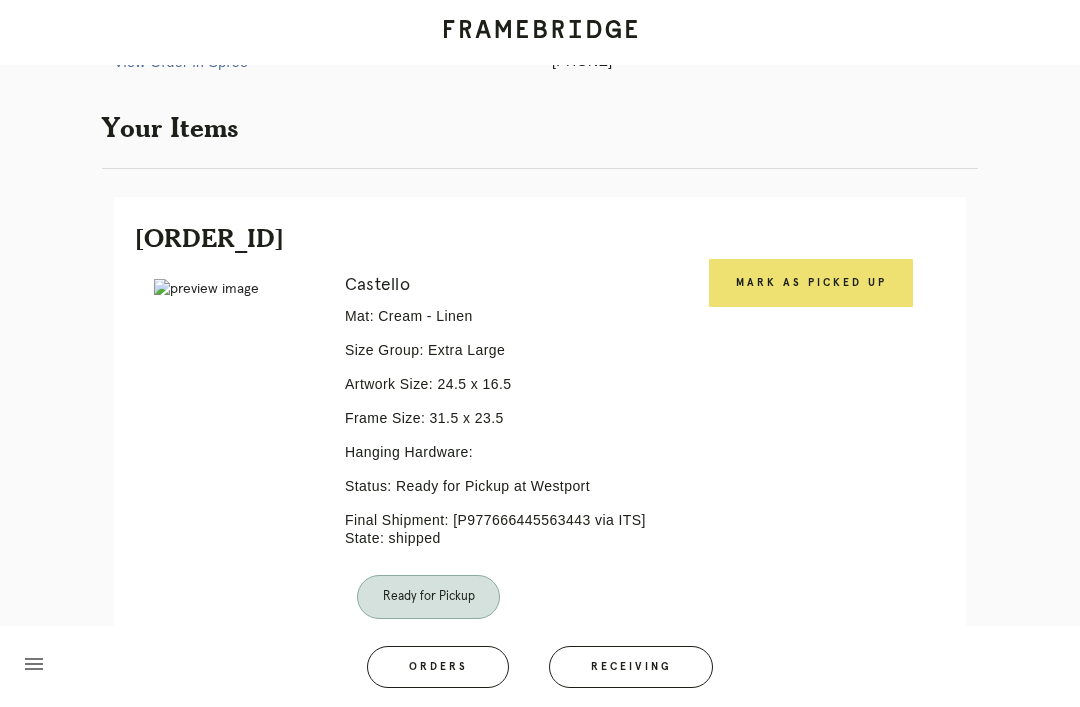 scroll, scrollTop: 337, scrollLeft: 0, axis: vertical 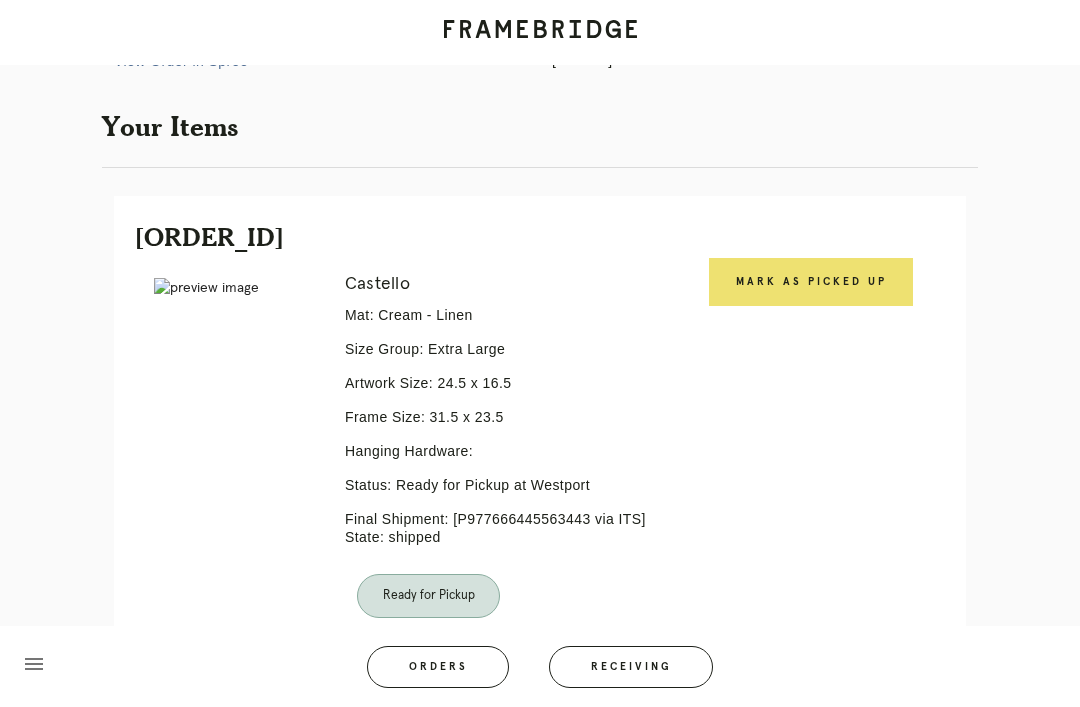 click on "Mark as Picked Up" at bounding box center (811, 282) 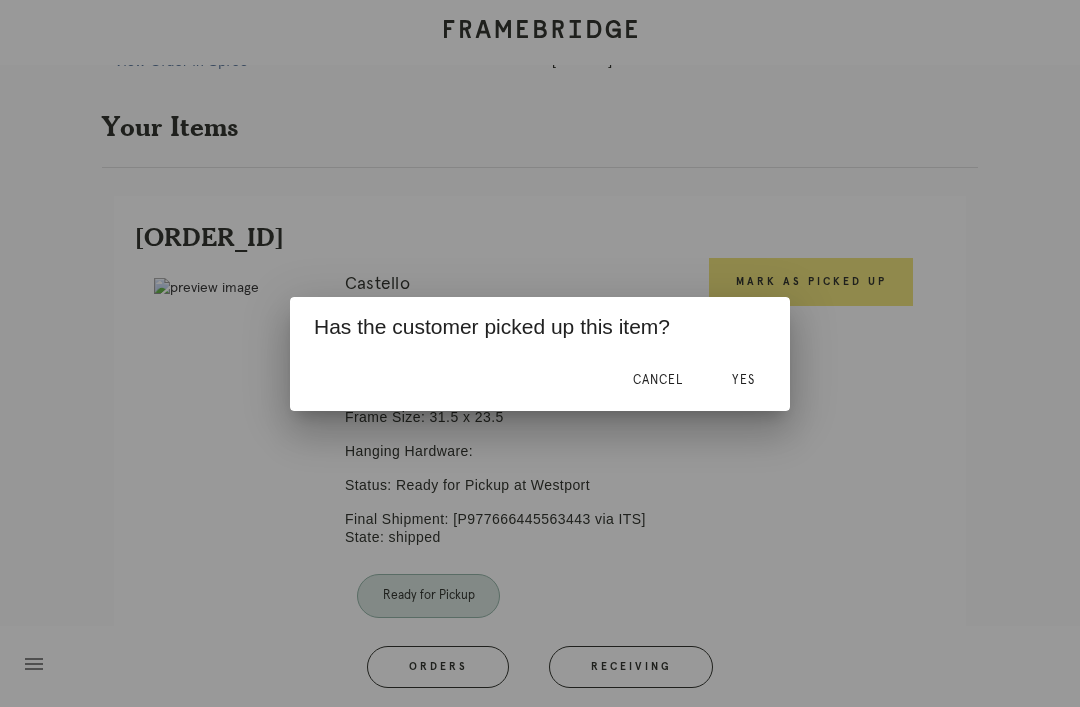 click on "Yes" at bounding box center (743, 380) 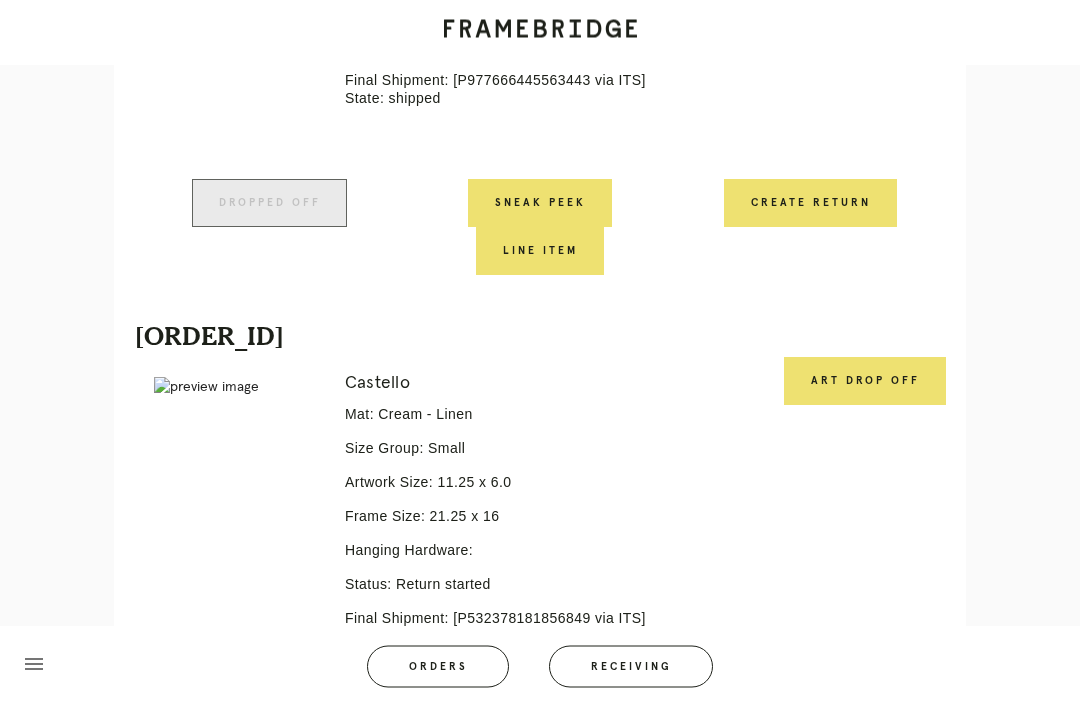 click on "Art drop off" at bounding box center [865, 382] 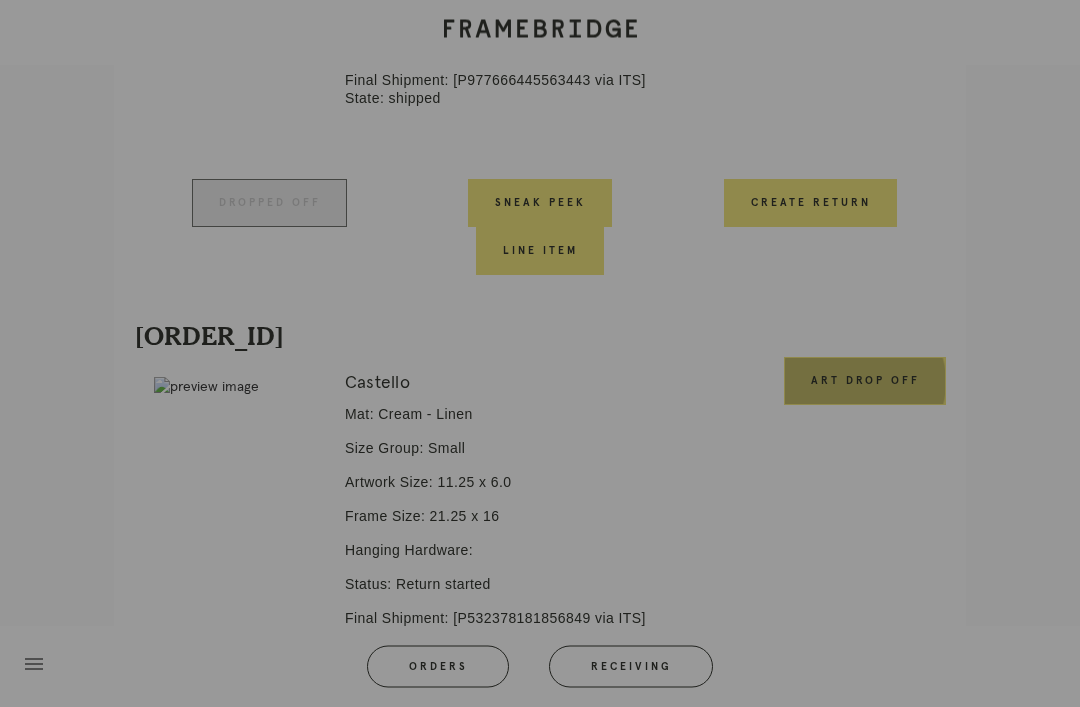 scroll, scrollTop: 776, scrollLeft: 0, axis: vertical 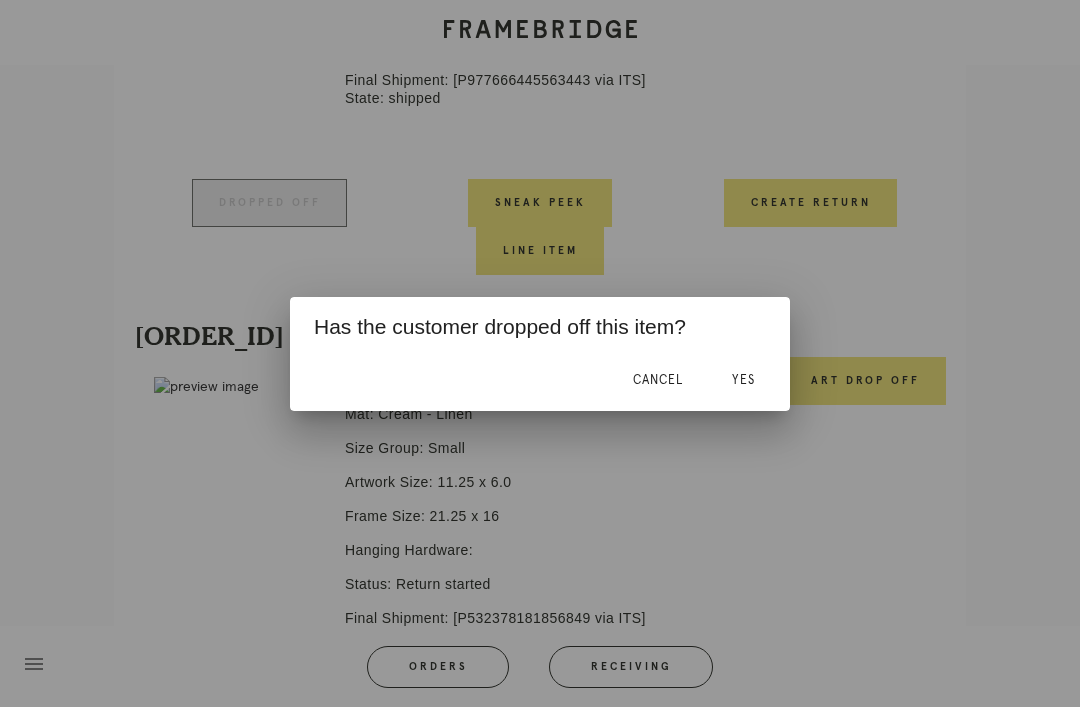 click on "Yes" at bounding box center (743, 381) 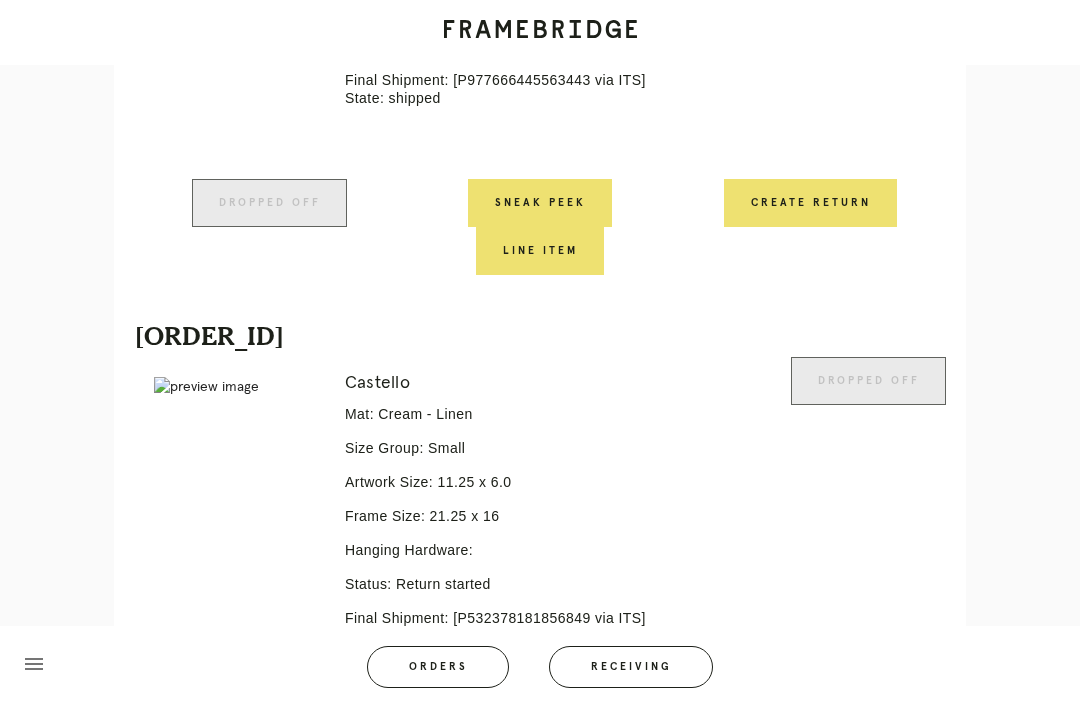 click at bounding box center [733, 537] 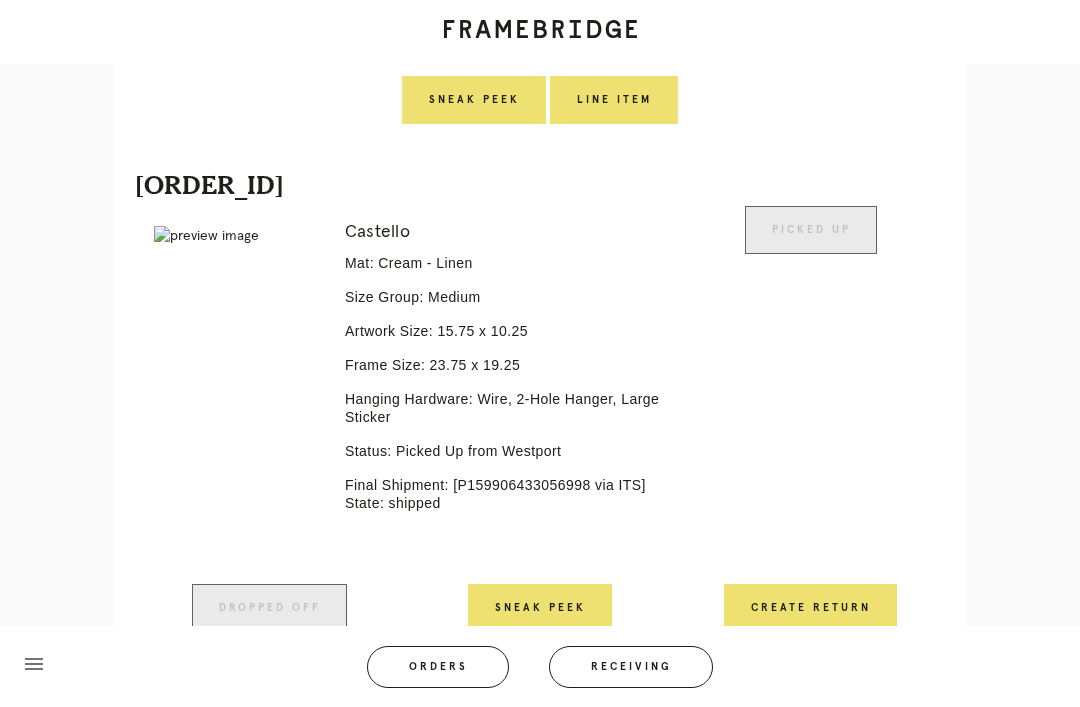 scroll, scrollTop: 1480, scrollLeft: 0, axis: vertical 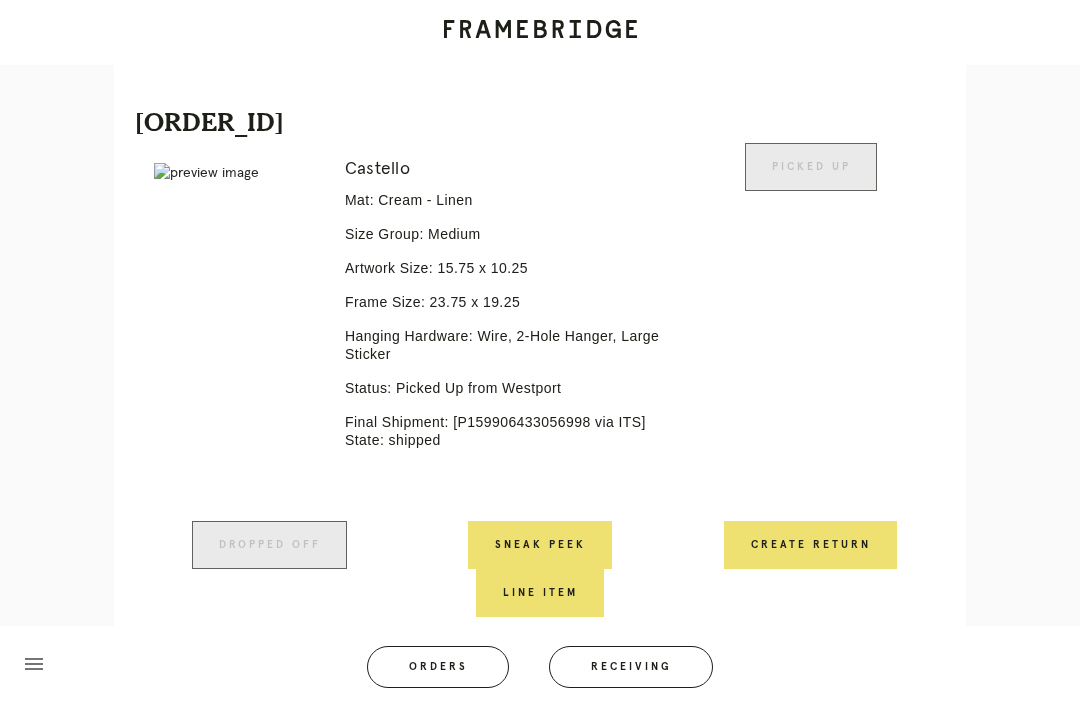 click on "Orders" at bounding box center (438, 667) 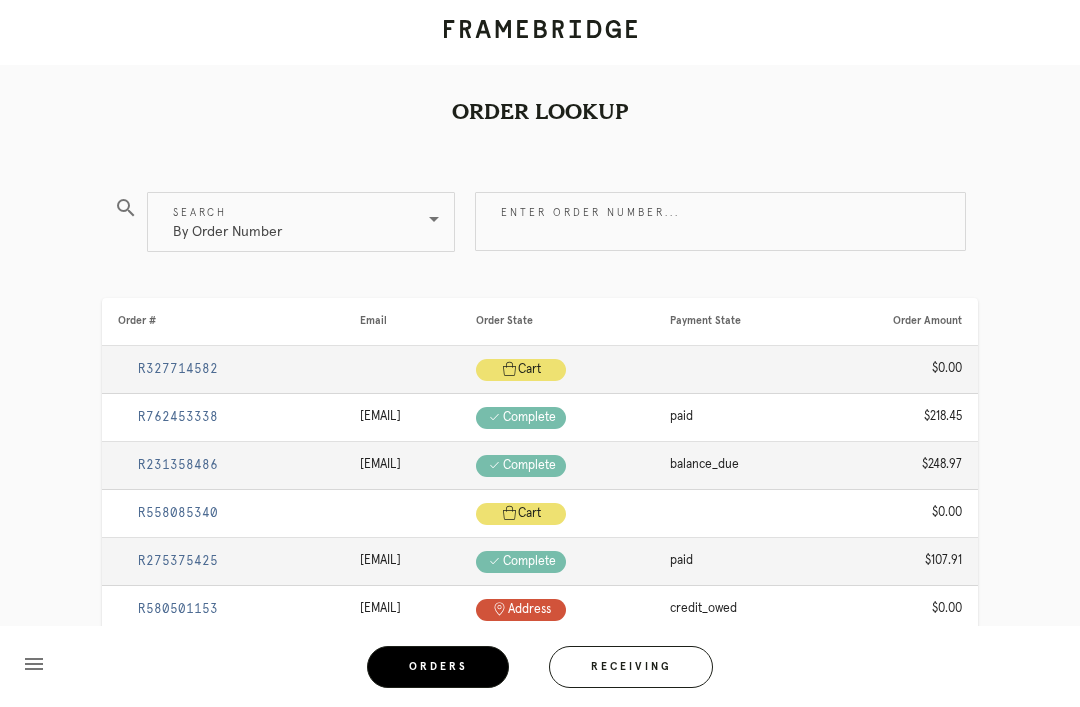 click on "Enter order number..." at bounding box center [720, 221] 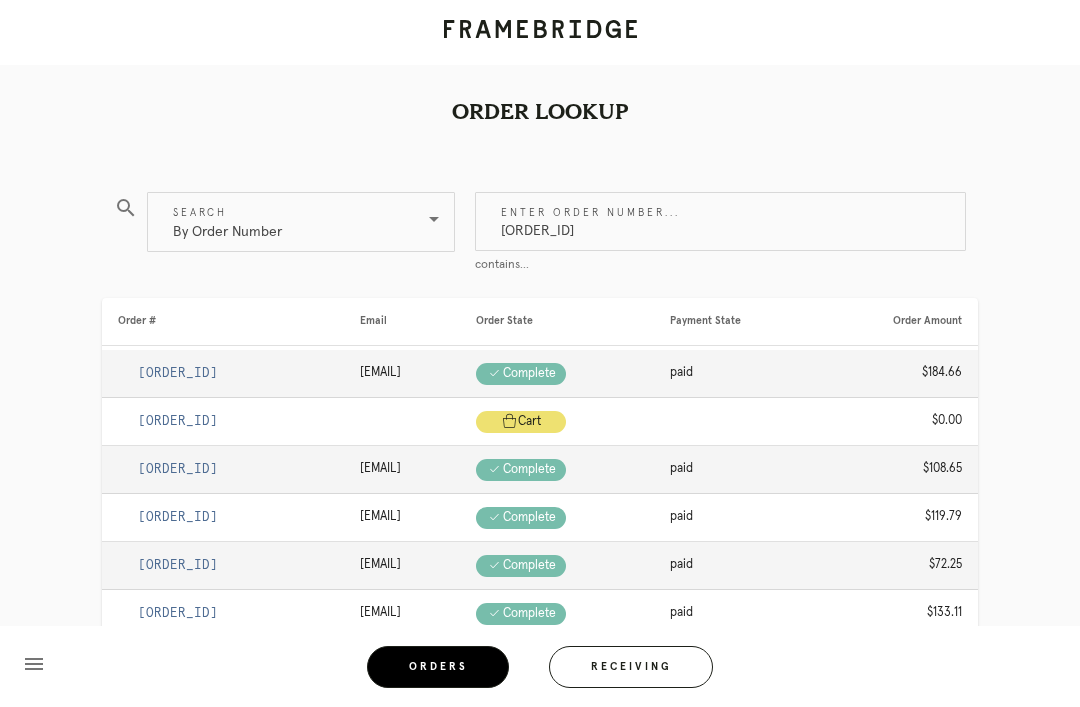 type on "R993830557" 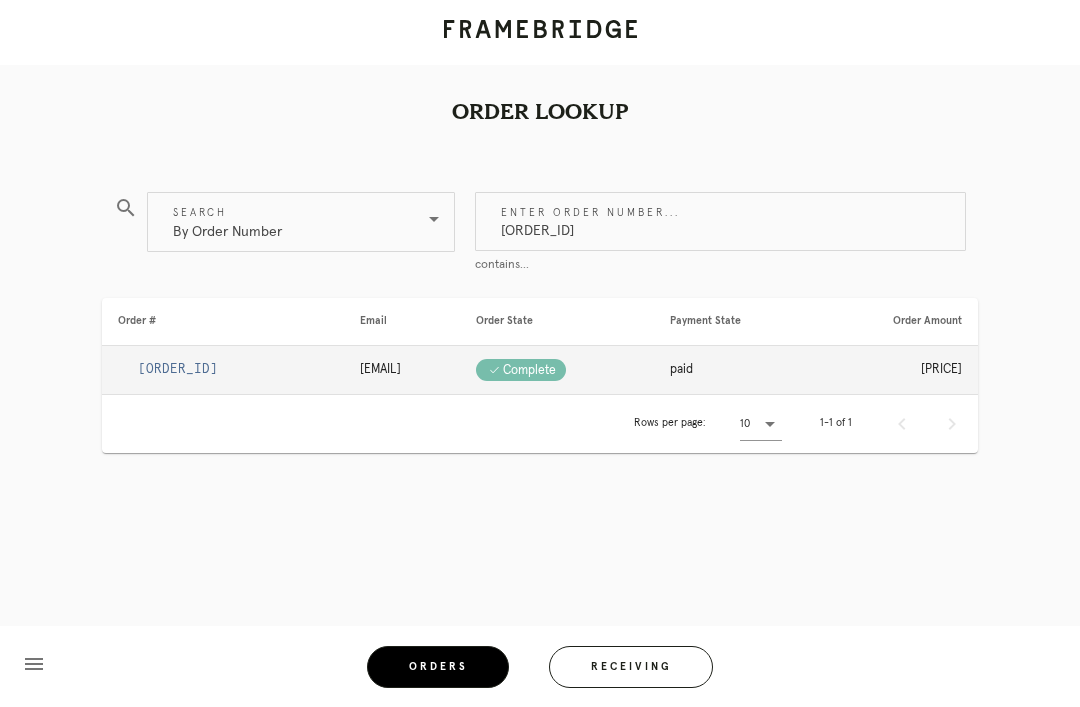 click on "R993830557" at bounding box center (178, 369) 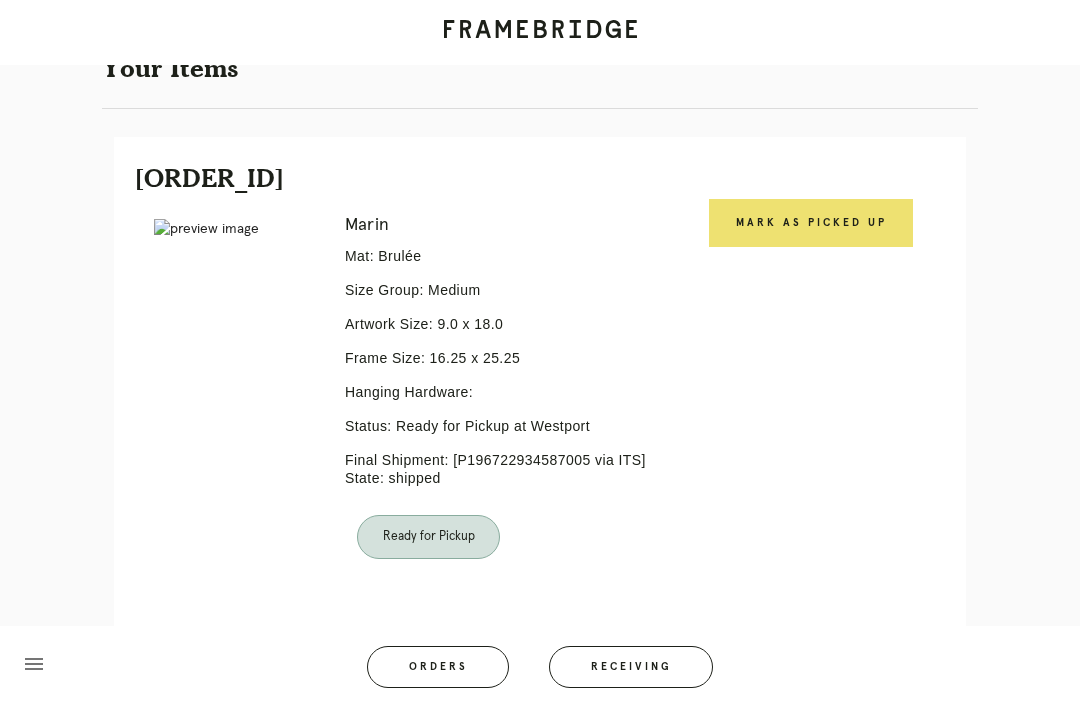 scroll, scrollTop: 433, scrollLeft: 0, axis: vertical 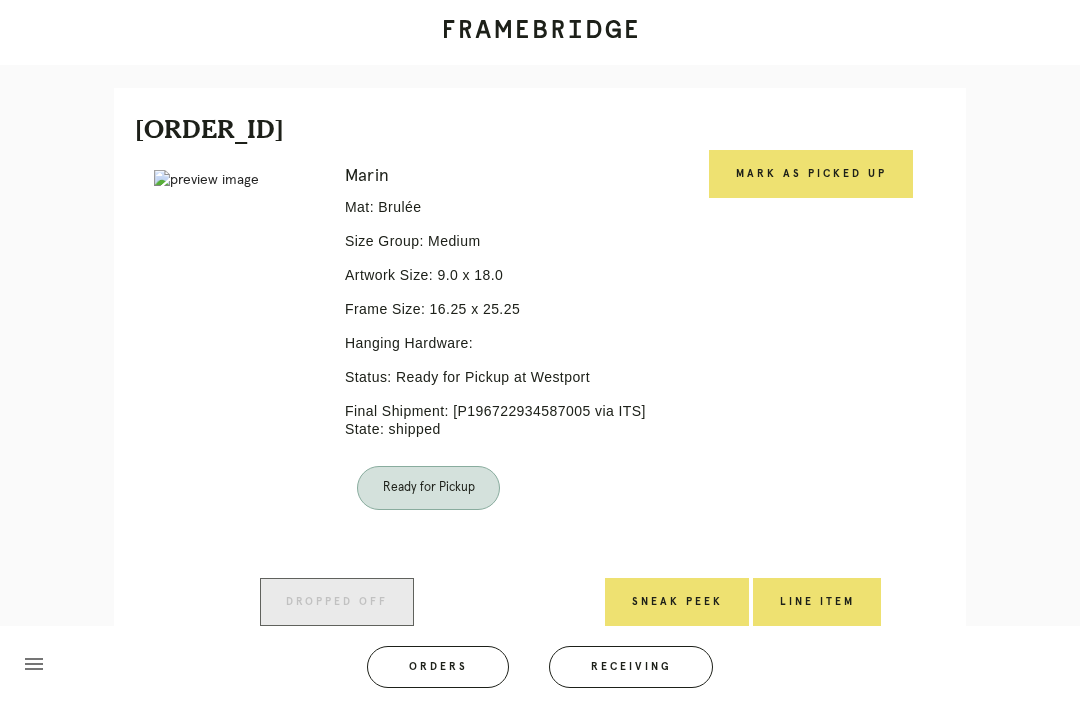 click on "Mark as Picked Up" at bounding box center (811, 174) 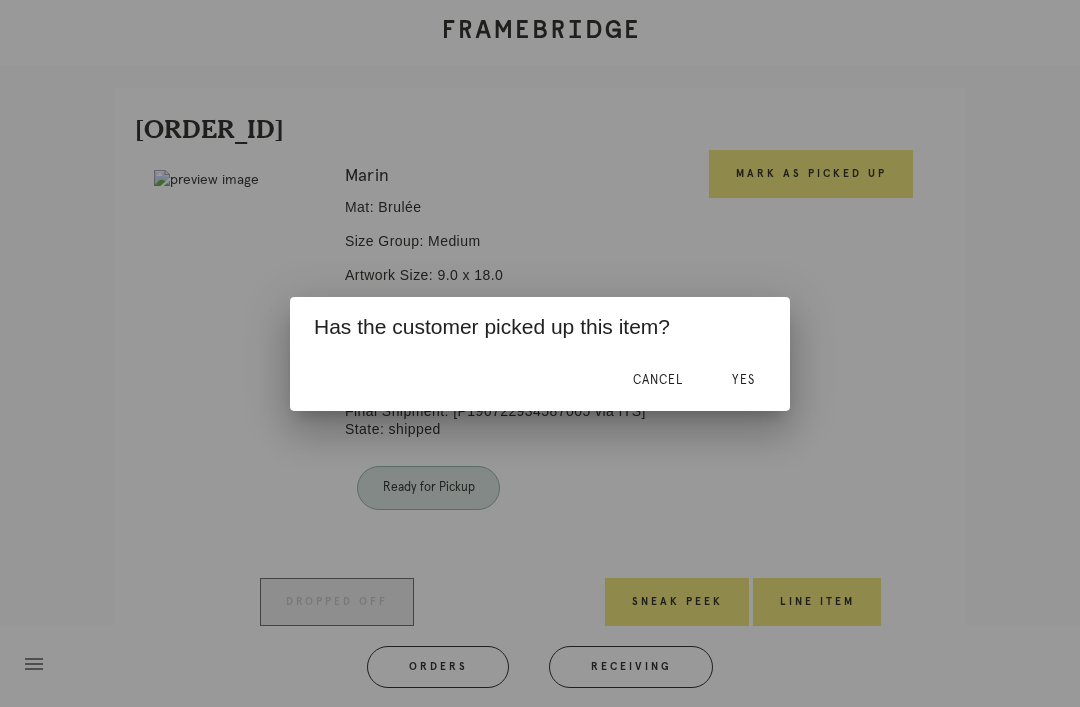 click on "Yes" at bounding box center [743, 380] 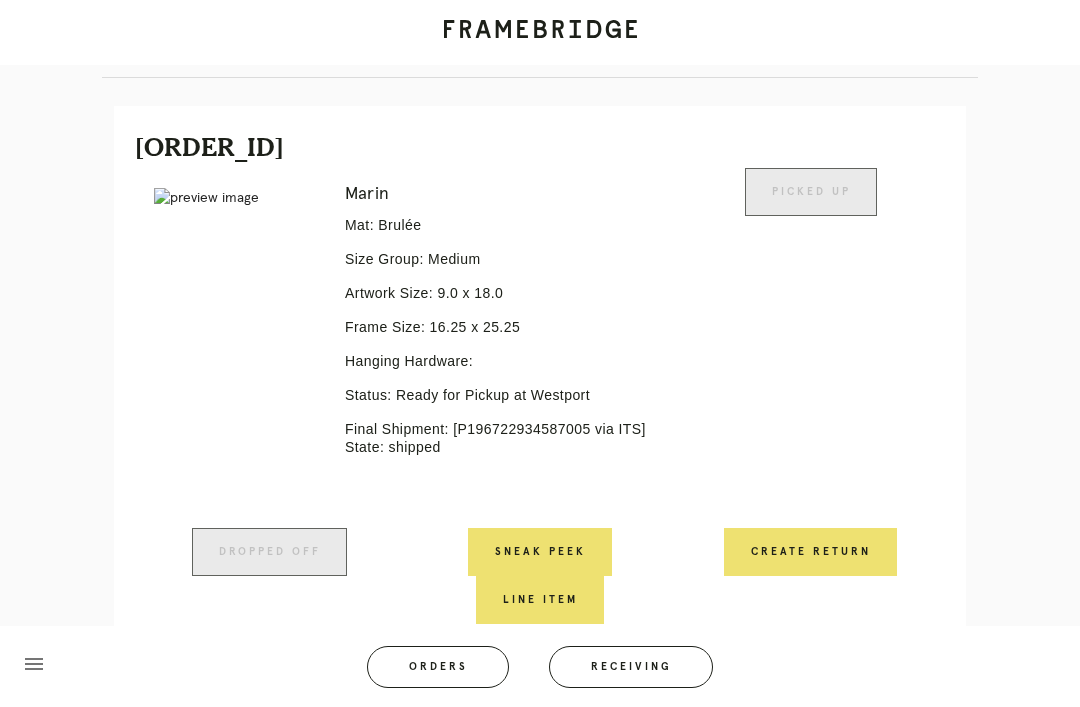click on "Orders" at bounding box center [438, 667] 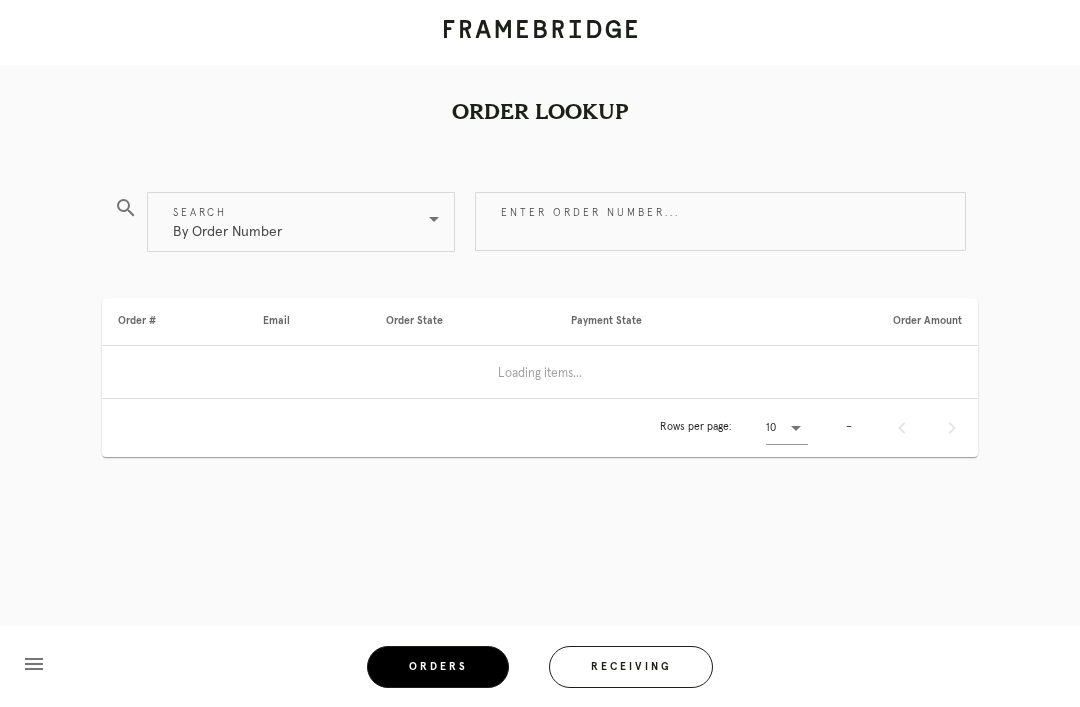 scroll, scrollTop: 0, scrollLeft: 0, axis: both 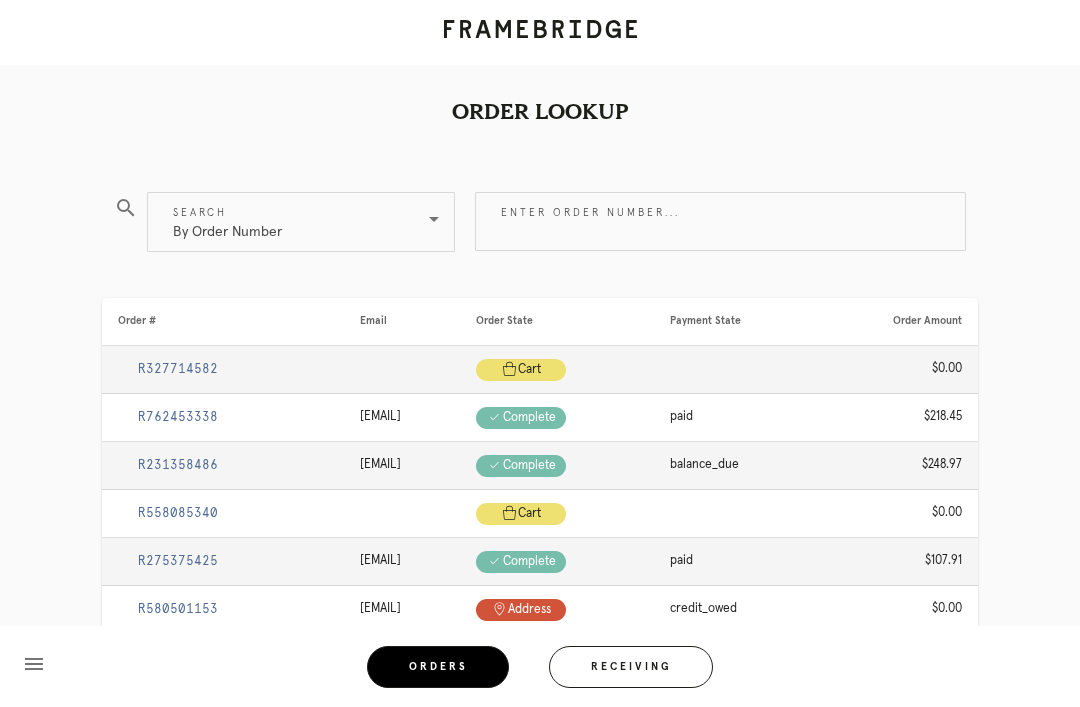 click on "Enter order number..." at bounding box center [720, 221] 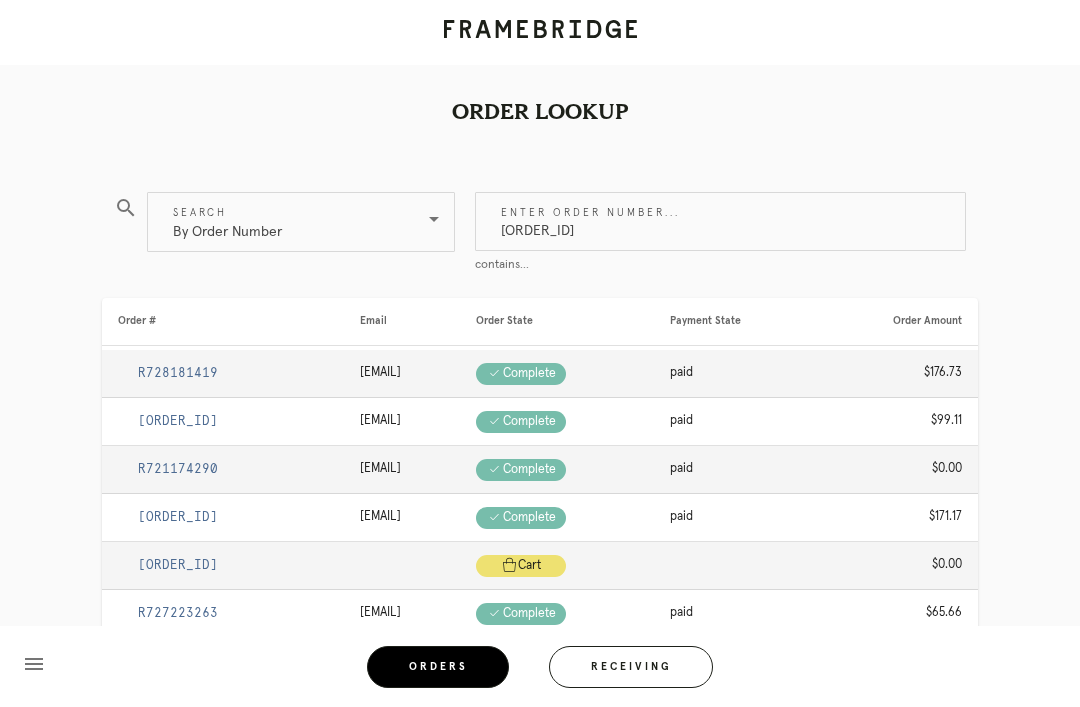 type on "R723067985" 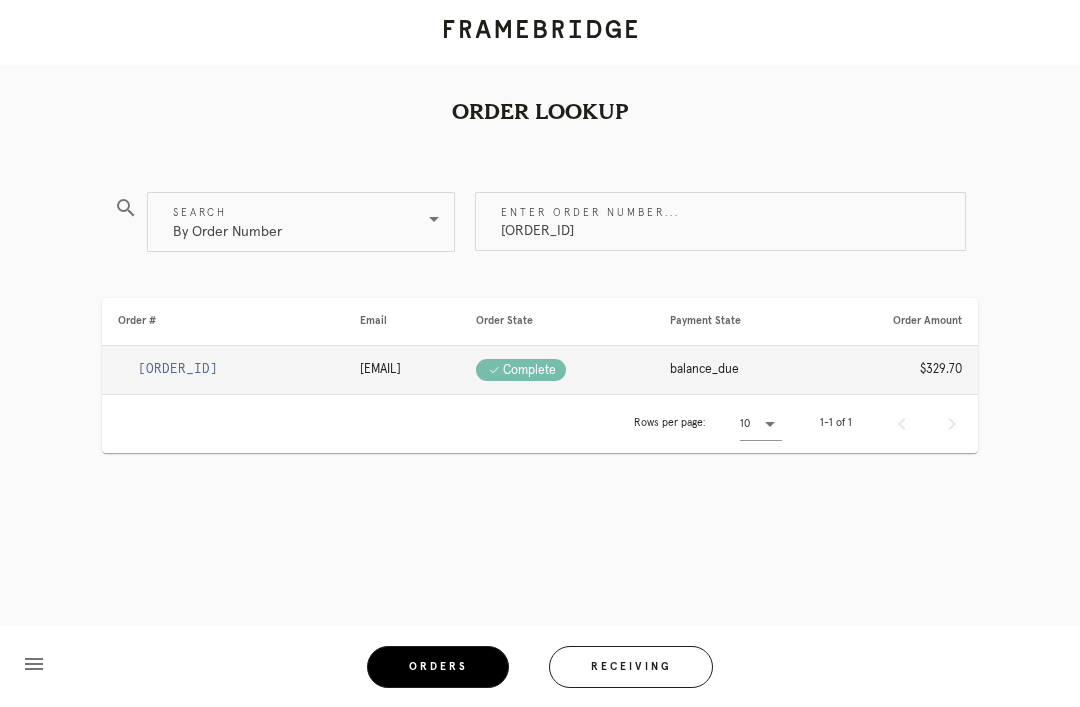 click on "R723067985" at bounding box center (178, 369) 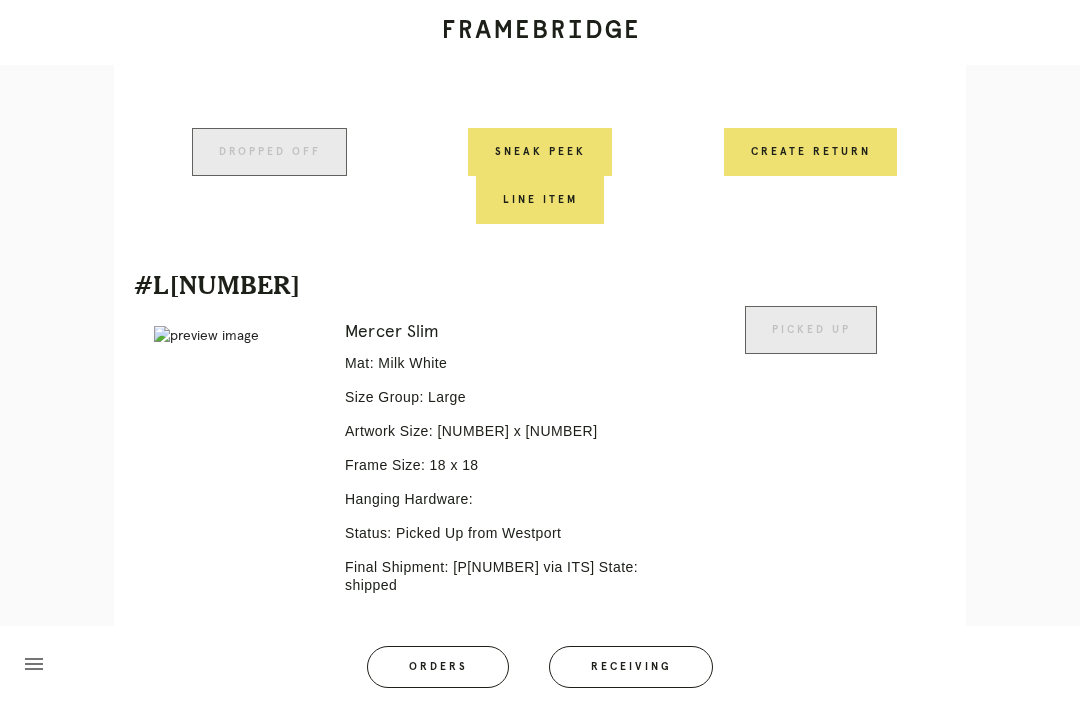 scroll, scrollTop: 928, scrollLeft: 0, axis: vertical 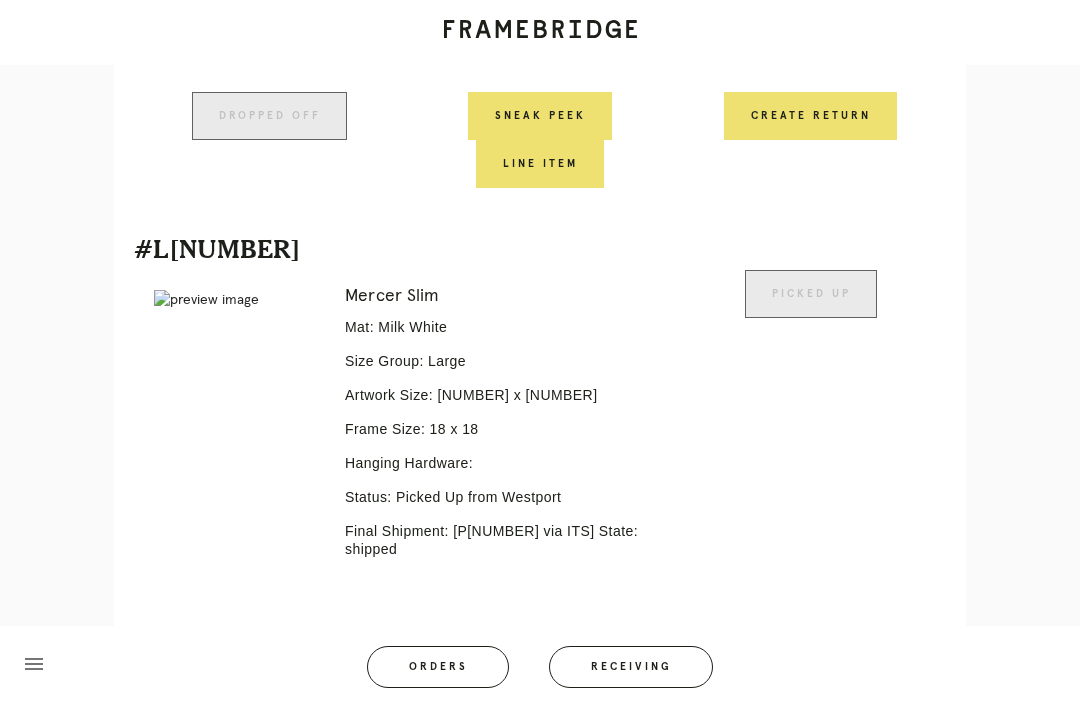 click on "Orders" at bounding box center (438, 667) 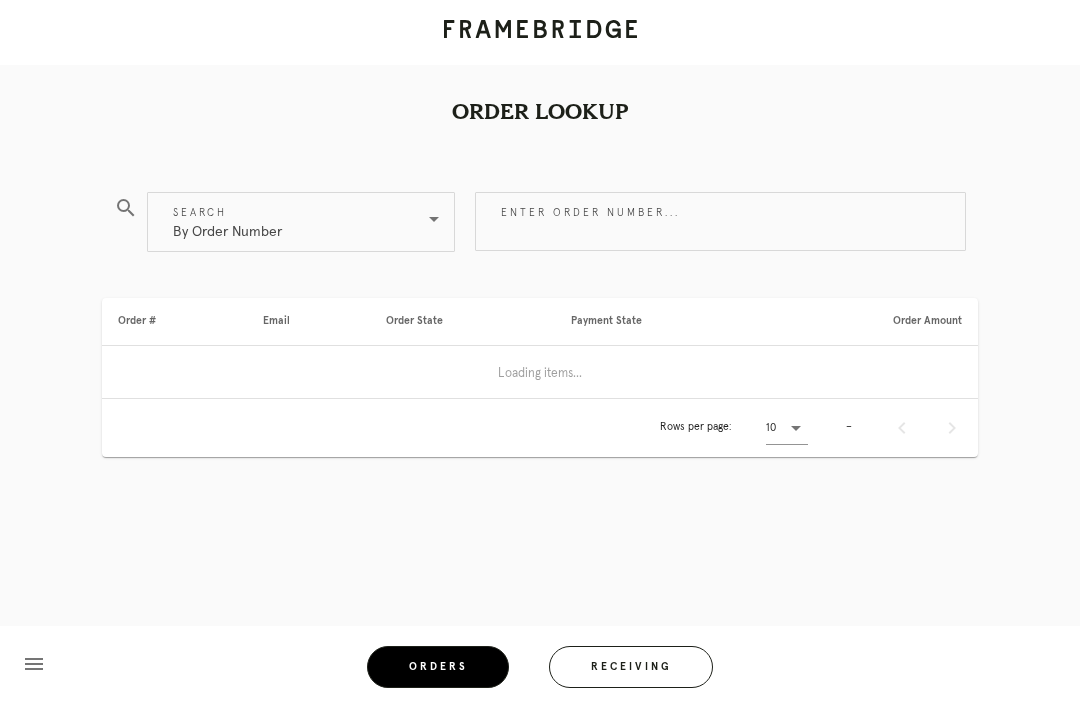 scroll, scrollTop: 0, scrollLeft: 0, axis: both 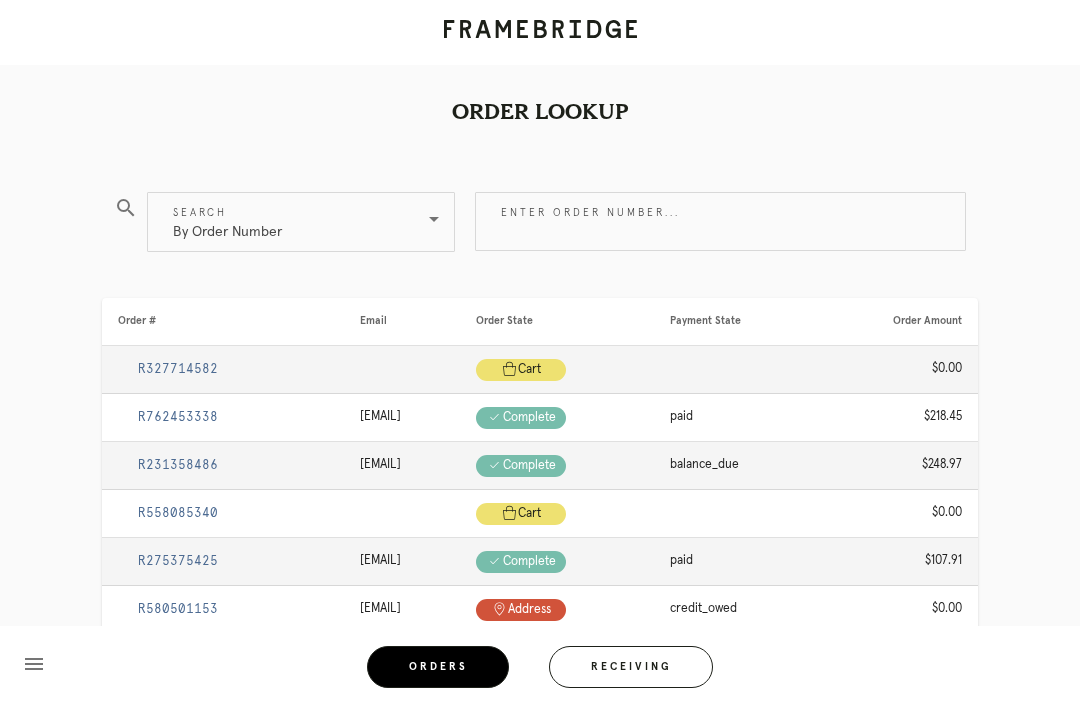 click on "Enter order number..." at bounding box center (720, 221) 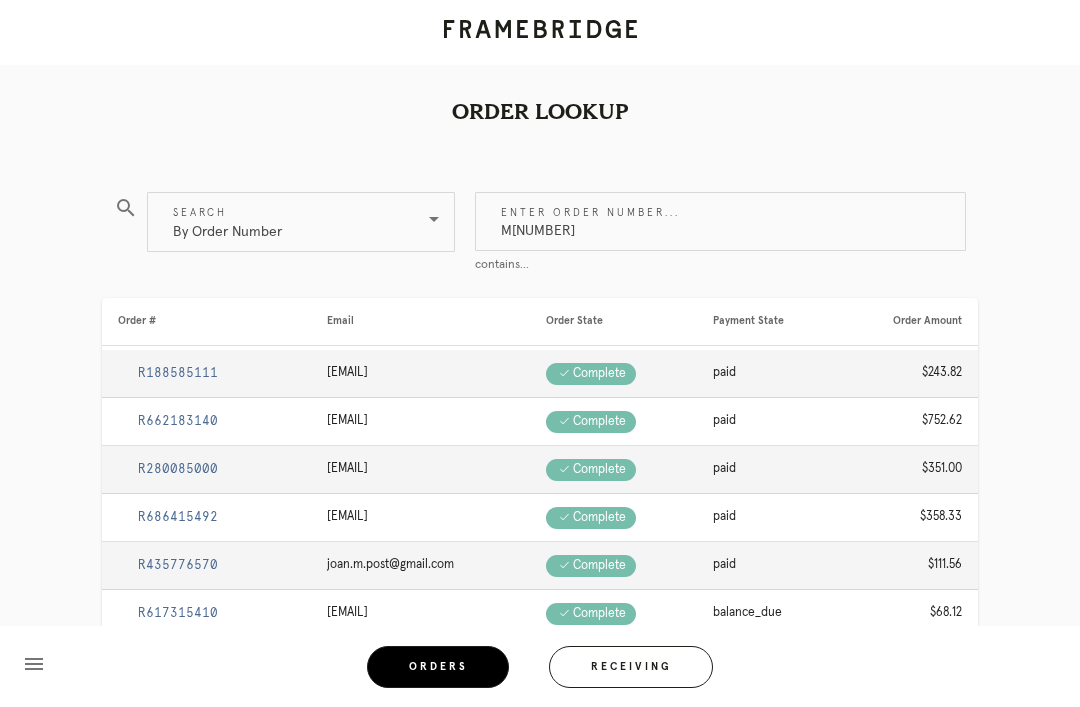 type on "M761745226" 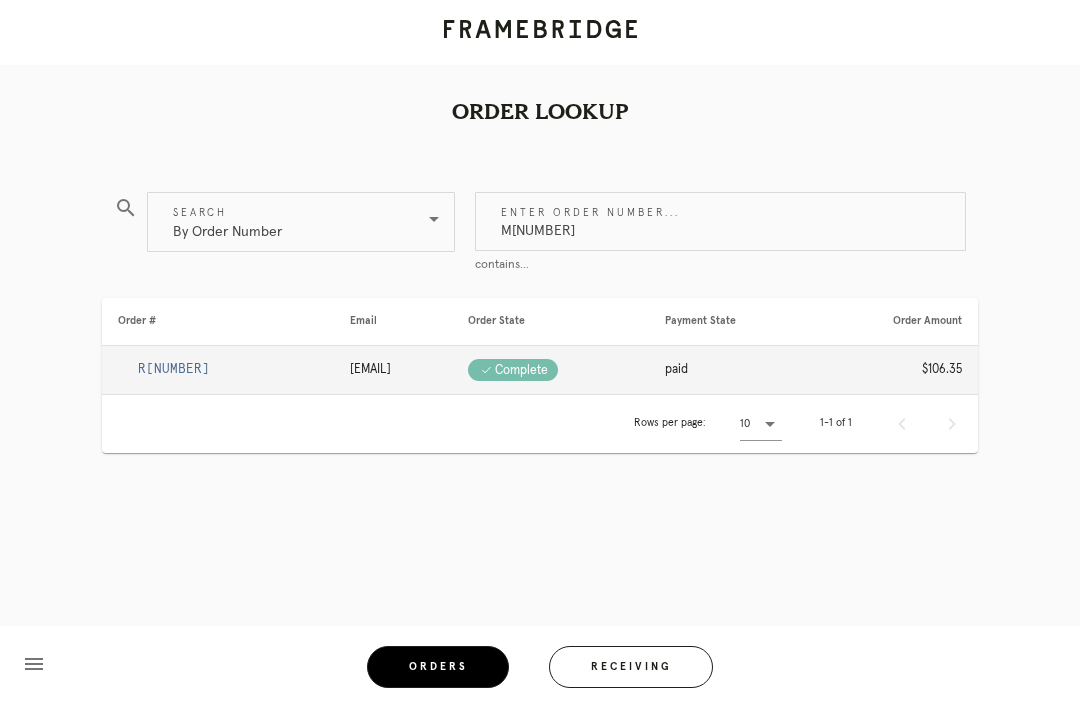 click on "[ORDER_ID]" at bounding box center [174, 369] 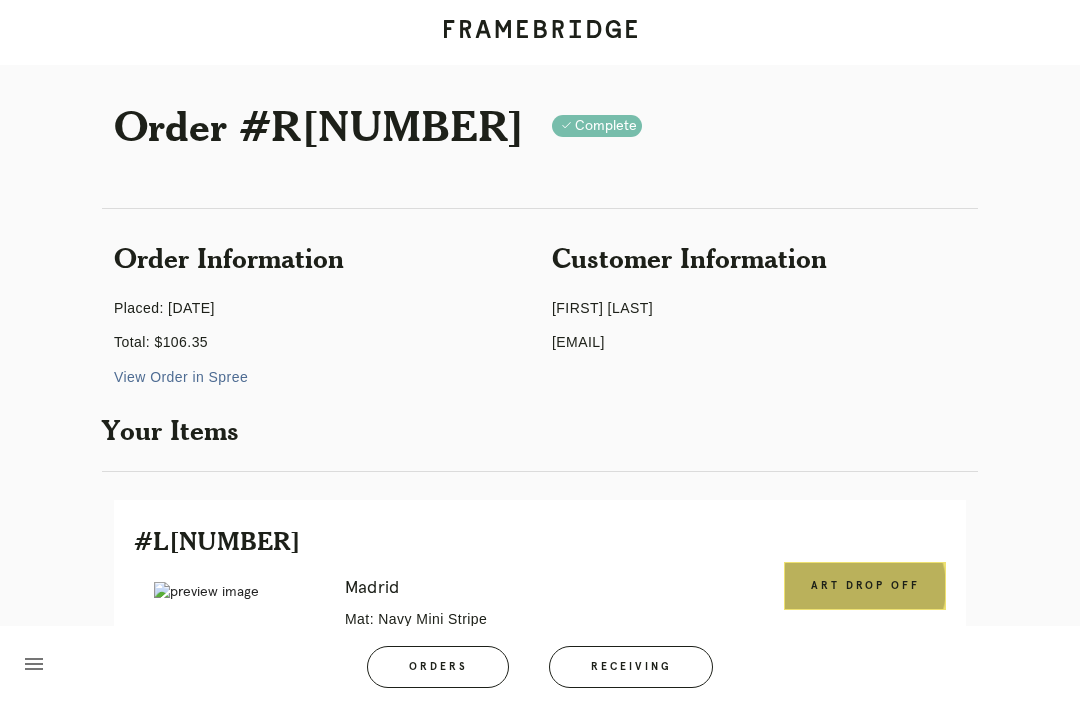 scroll, scrollTop: 0, scrollLeft: 0, axis: both 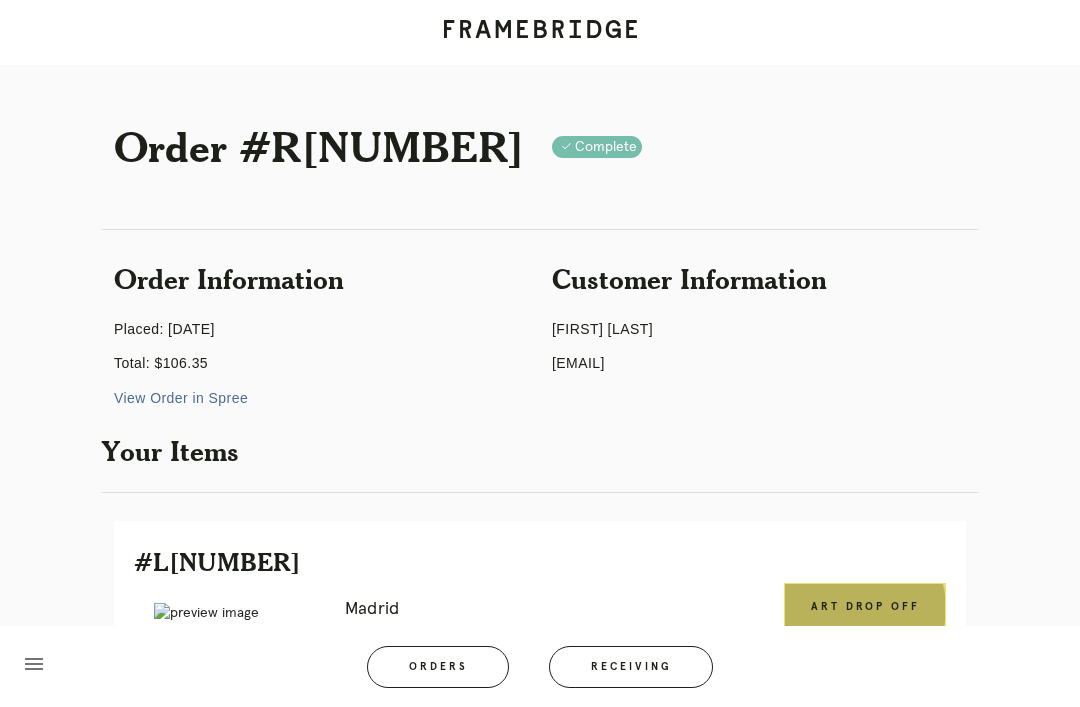 click on "Orders" at bounding box center (438, 667) 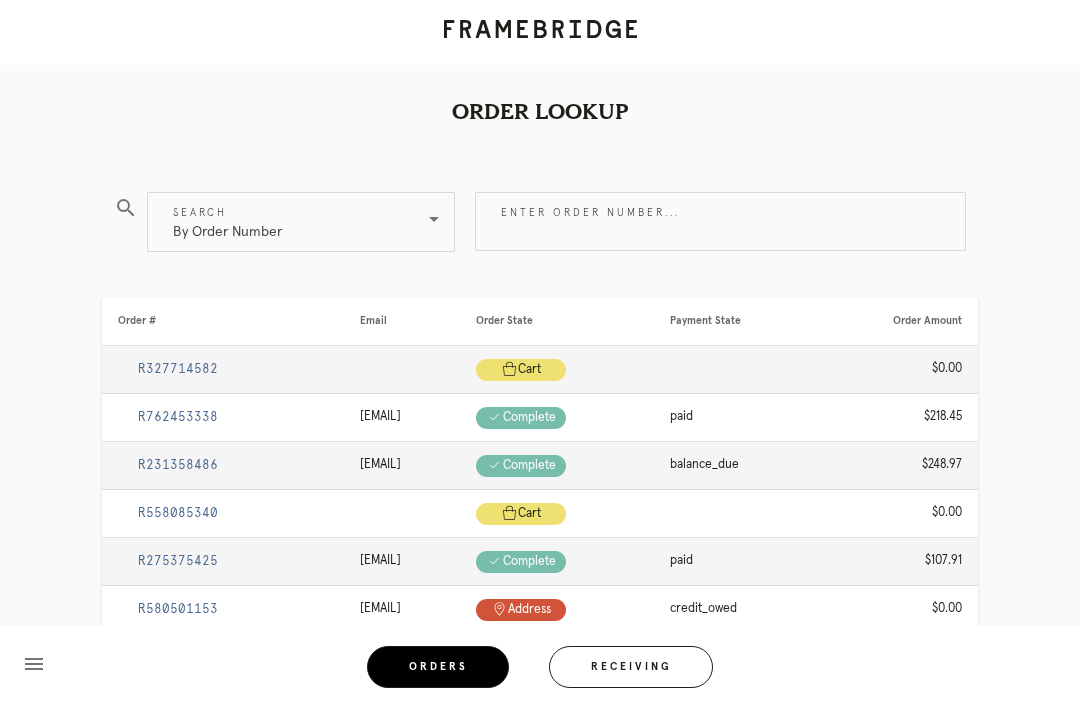 click on "Enter order number..." at bounding box center (720, 221) 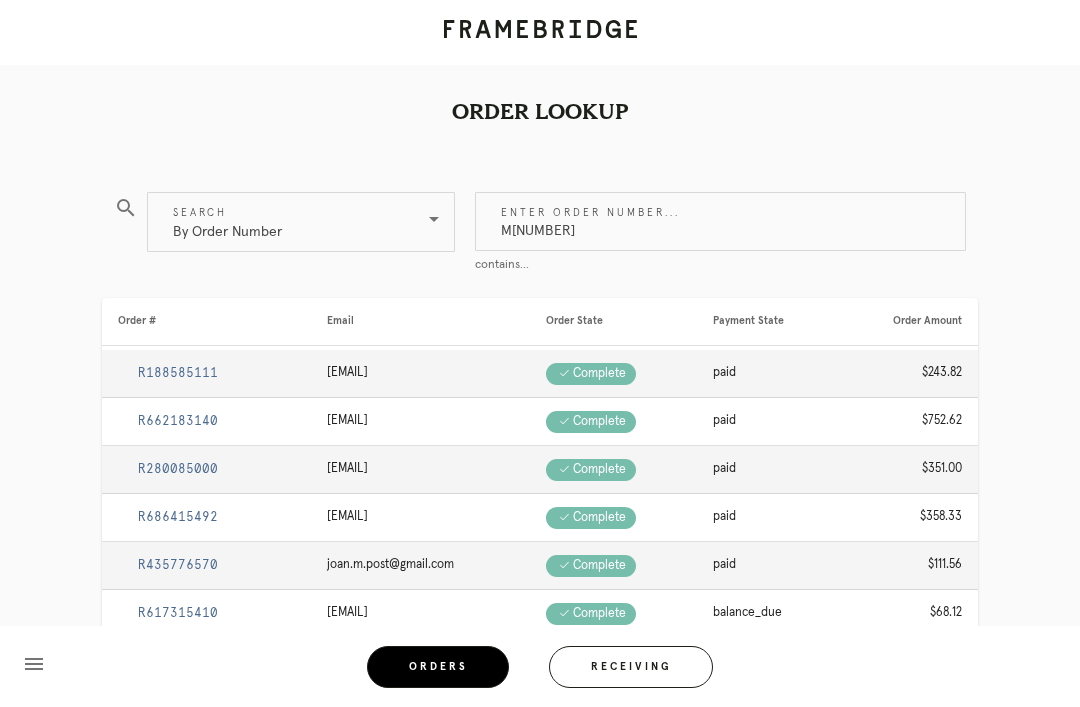 type on "M761736122" 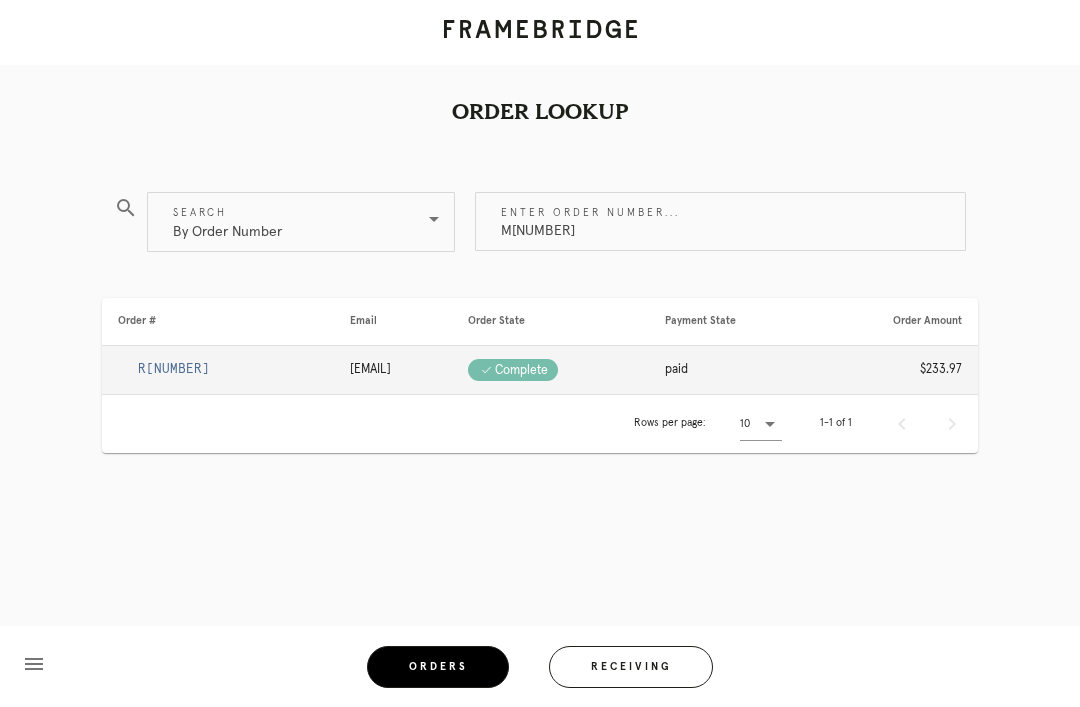 click on "R696863437" at bounding box center (174, 369) 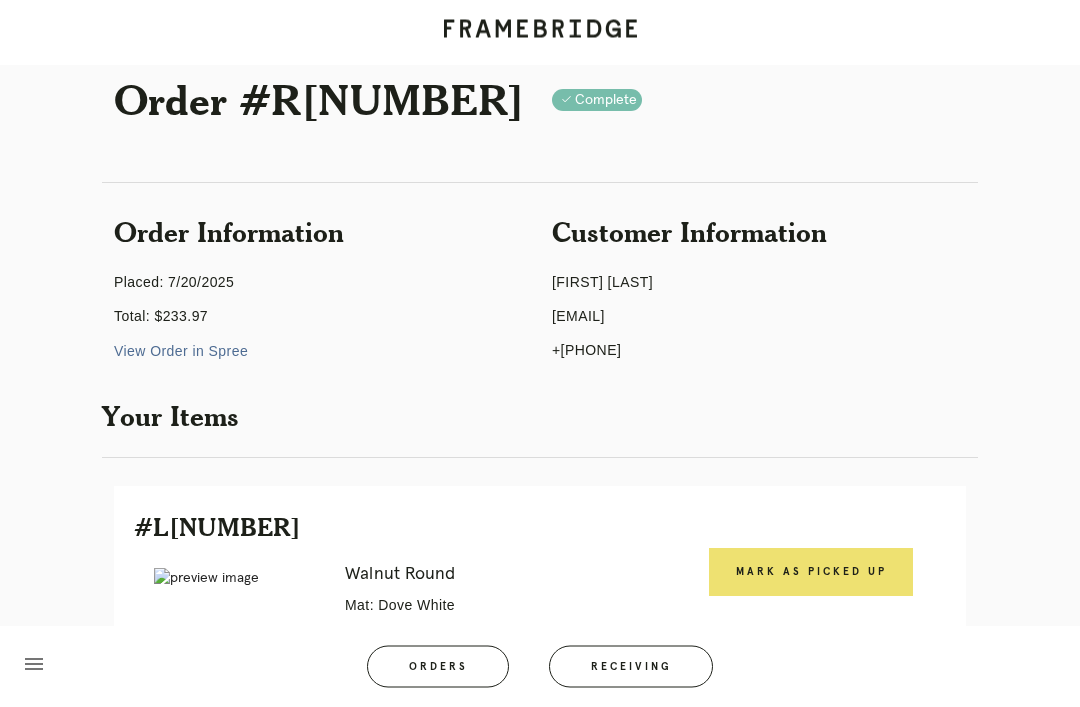 scroll, scrollTop: 54, scrollLeft: 0, axis: vertical 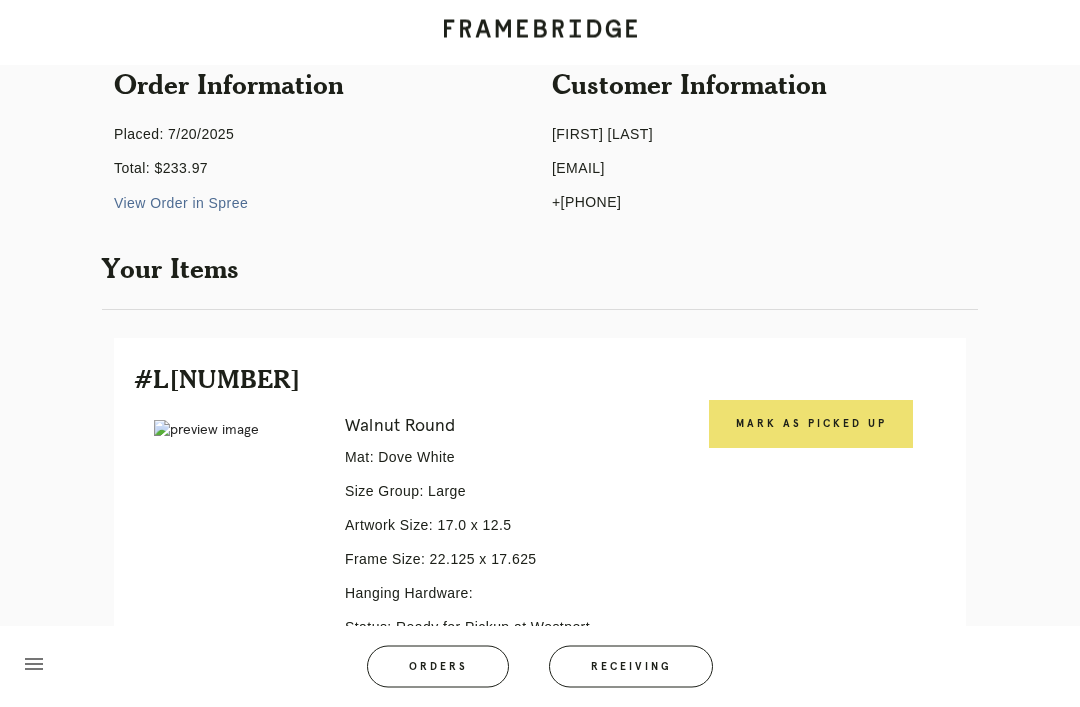 click on "Mark as Picked Up" at bounding box center [811, 425] 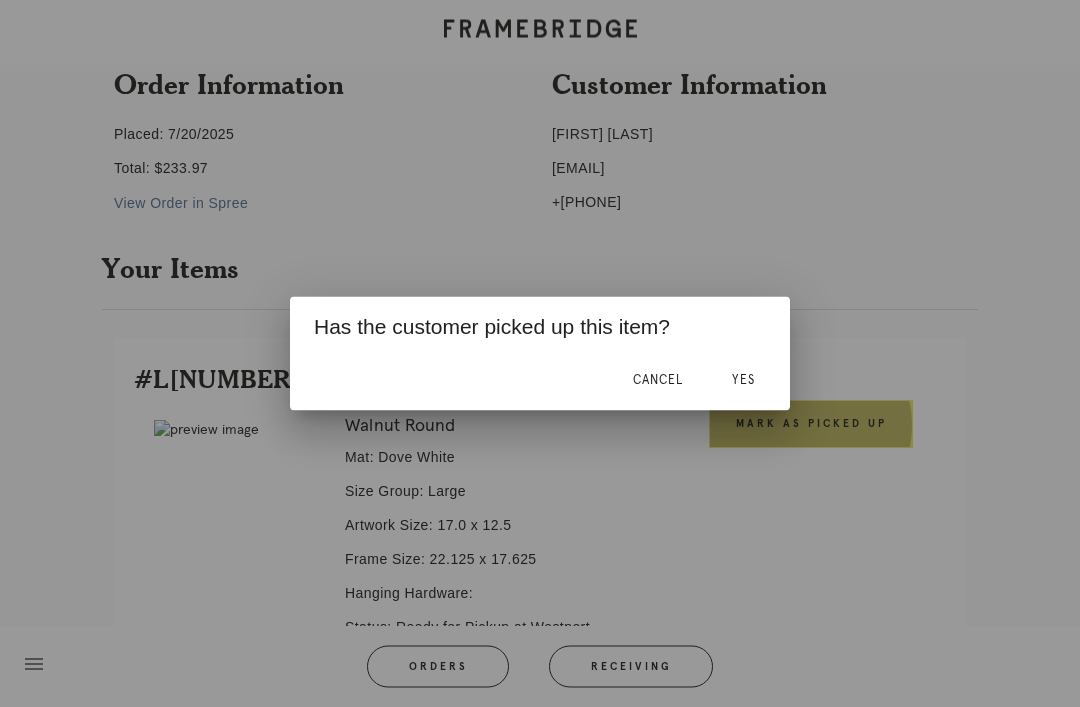 scroll, scrollTop: 195, scrollLeft: 0, axis: vertical 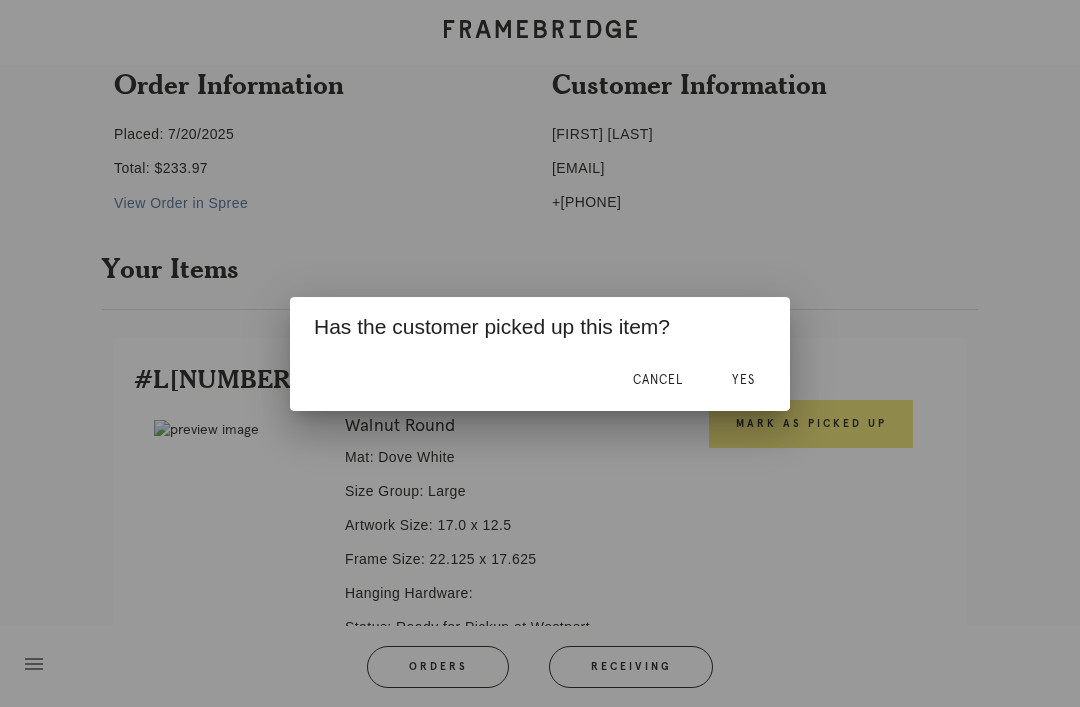 click on "Yes" at bounding box center (743, 381) 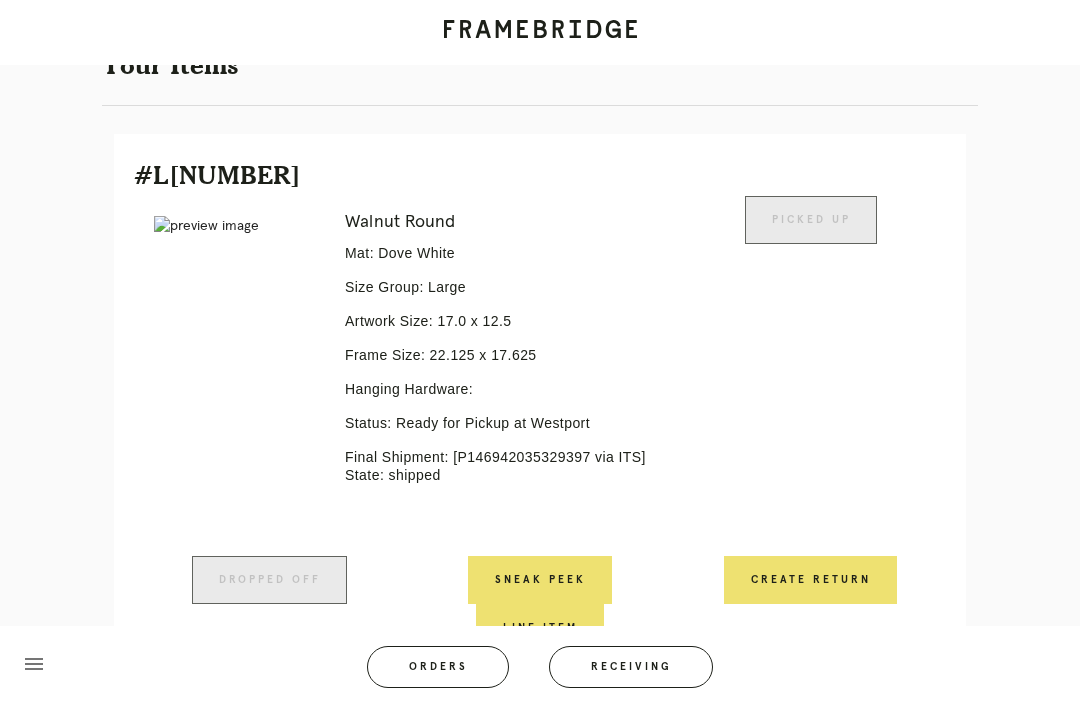 scroll, scrollTop: 428, scrollLeft: 0, axis: vertical 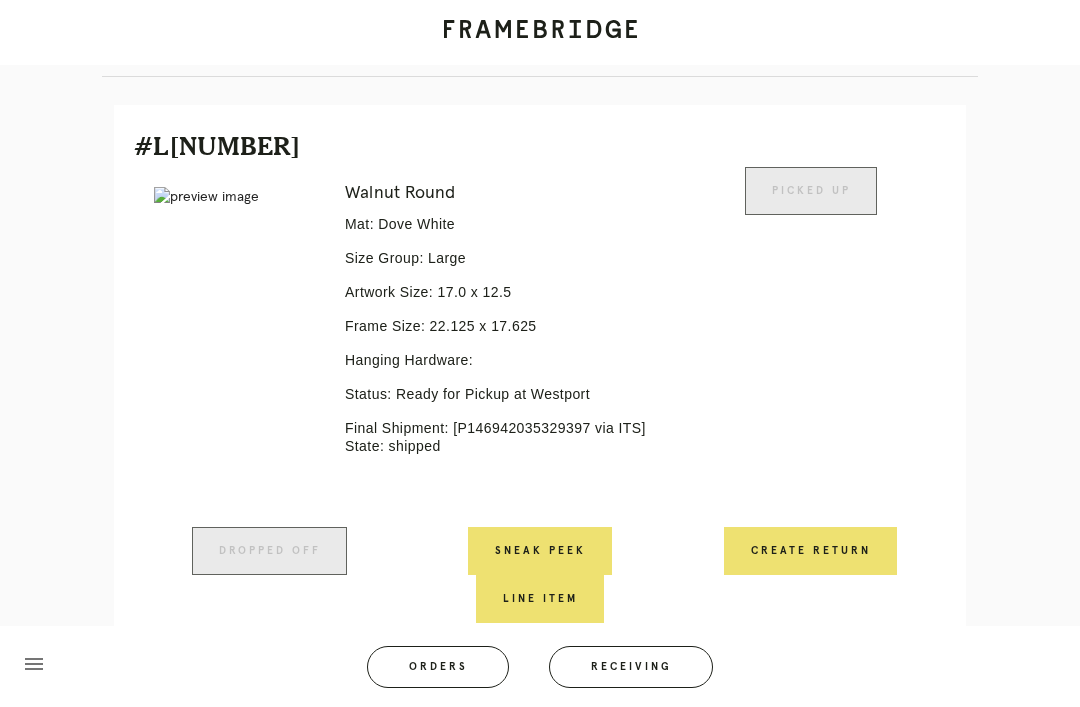 click on "Orders" at bounding box center [438, 667] 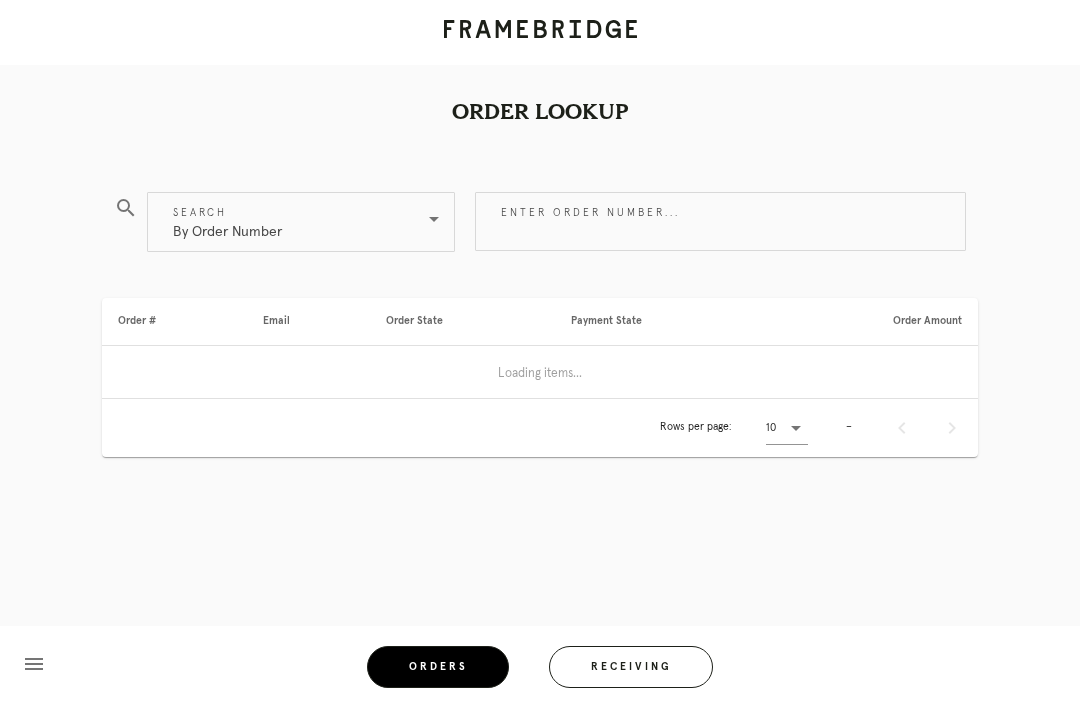 scroll, scrollTop: 0, scrollLeft: 0, axis: both 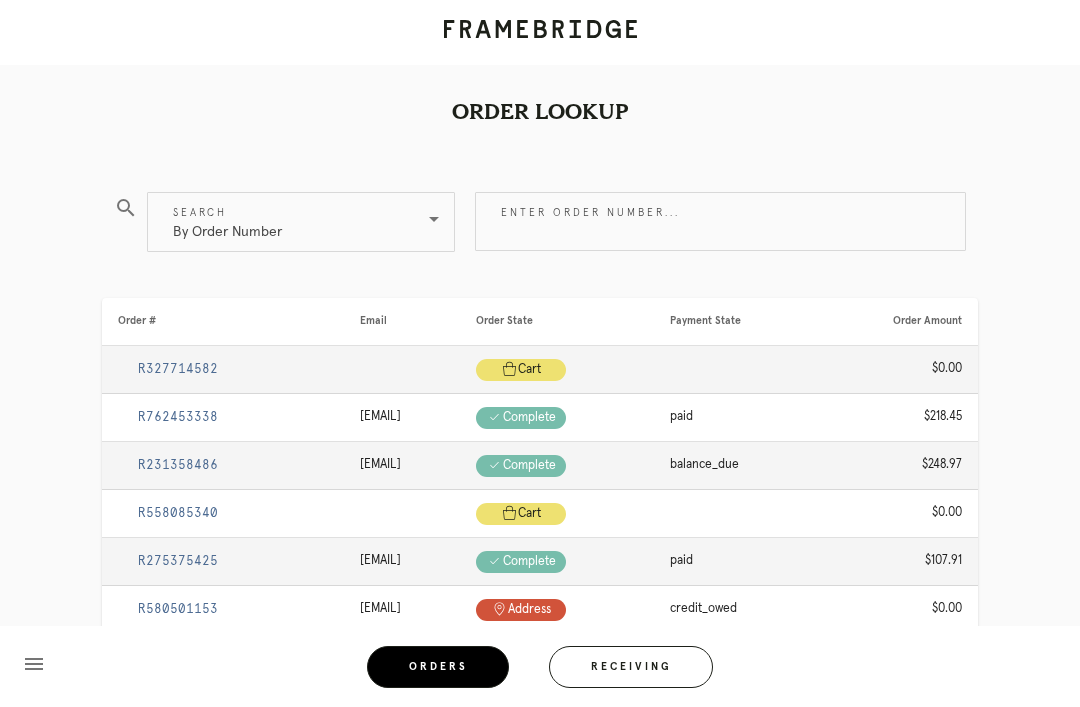click on "Enter order number..." at bounding box center (720, 221) 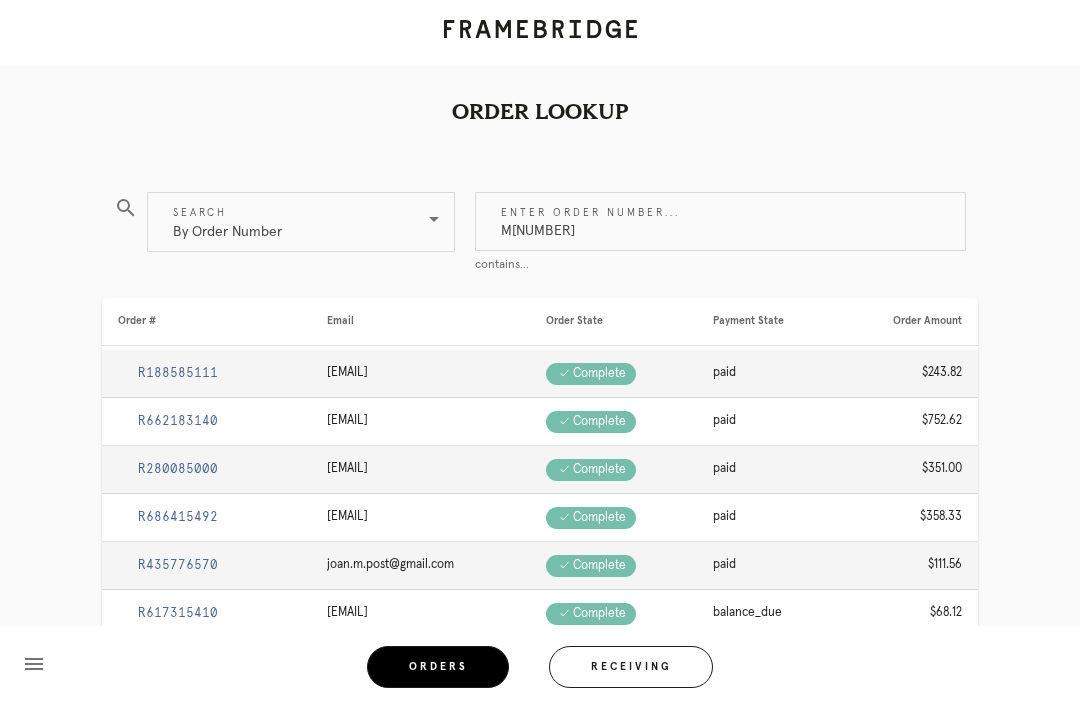 type on "M761702439" 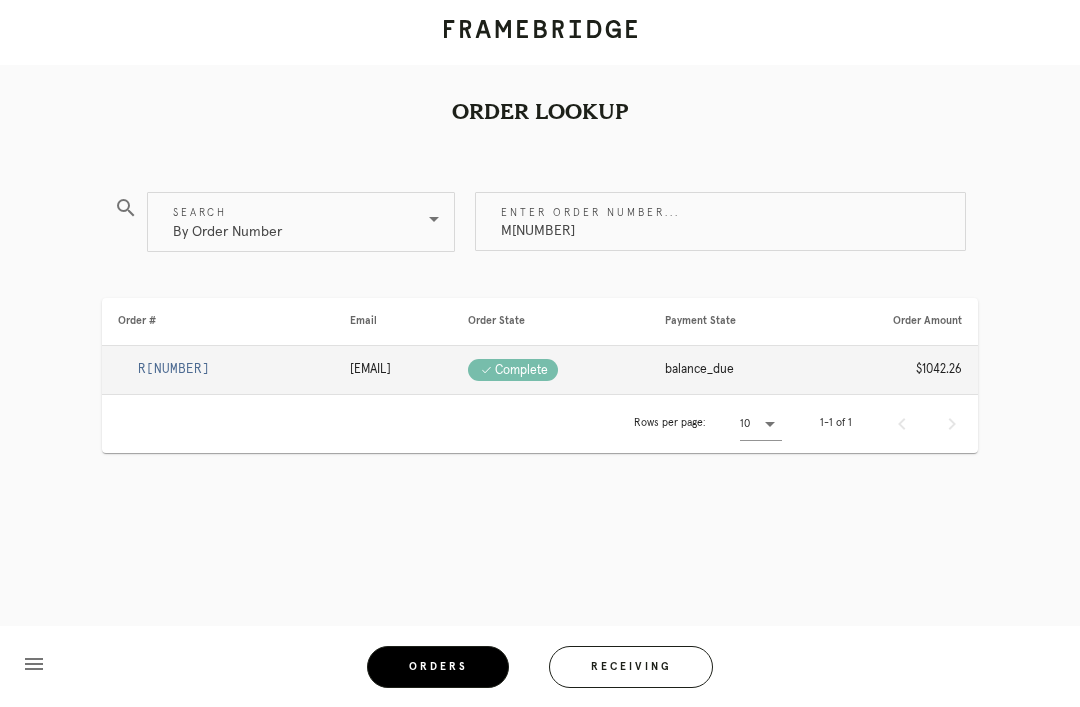 click on "R906352737" at bounding box center (174, 369) 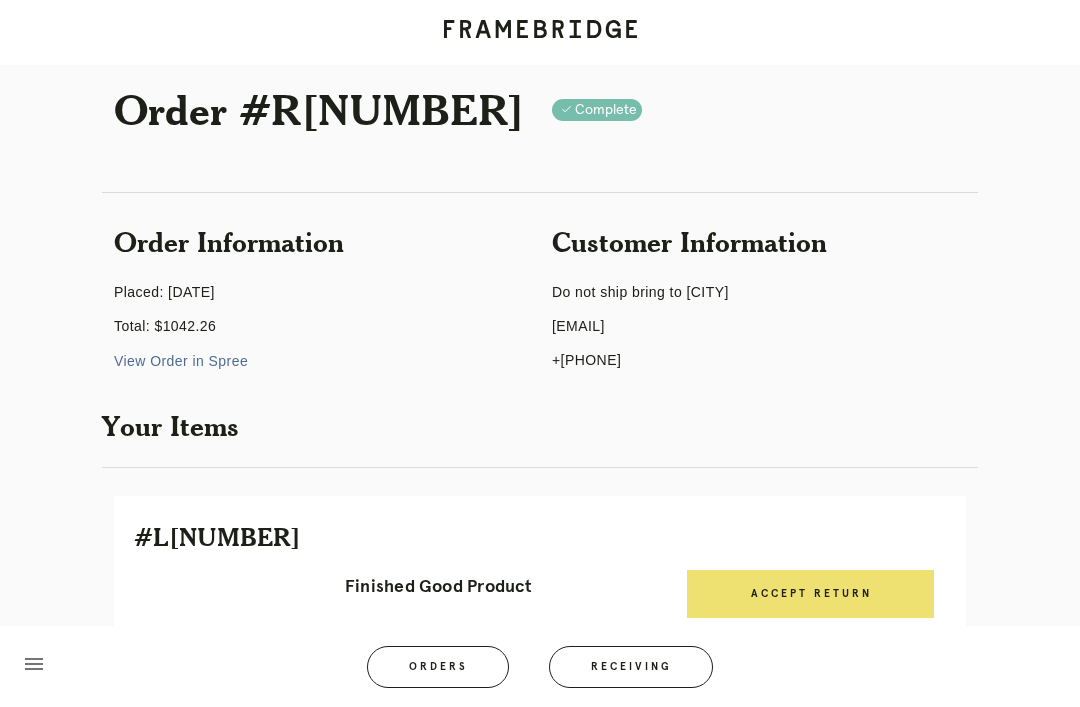 scroll, scrollTop: 0, scrollLeft: 0, axis: both 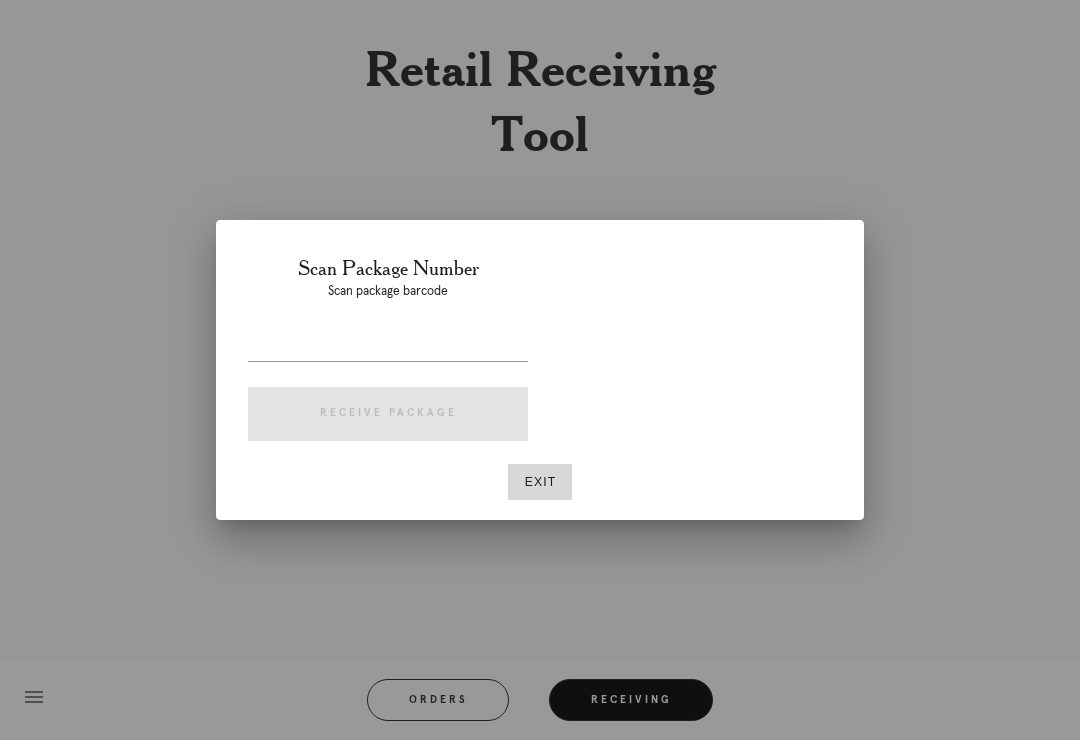 click at bounding box center (540, 370) 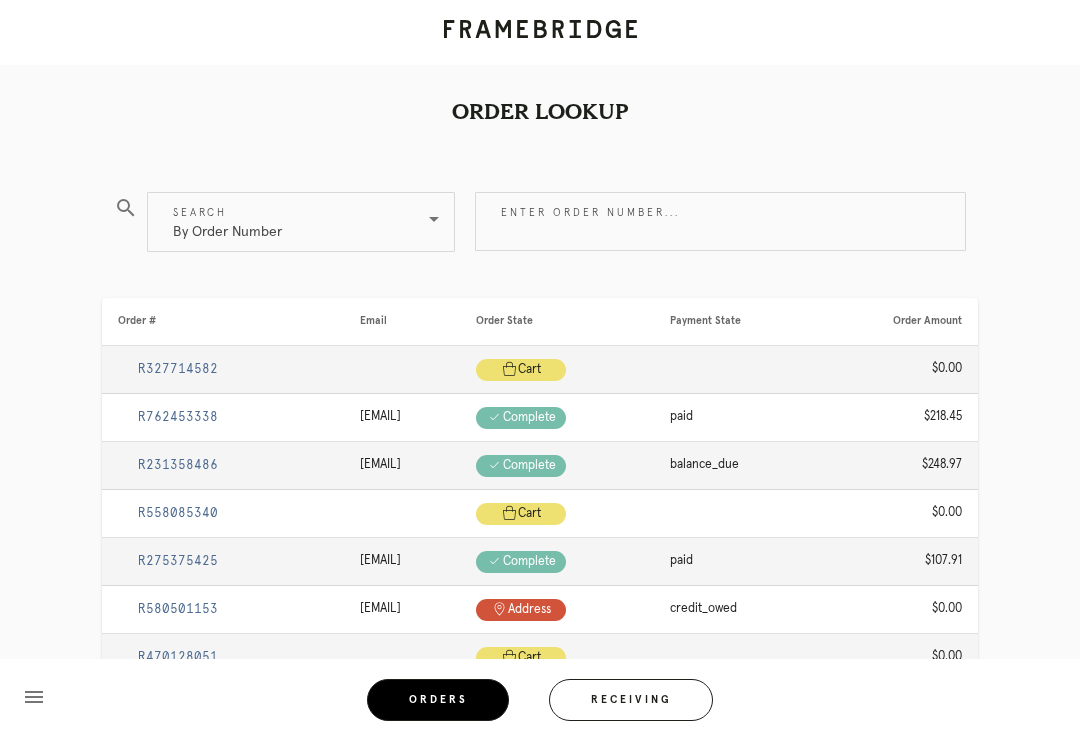 click on "Enter order number..." at bounding box center (720, 221) 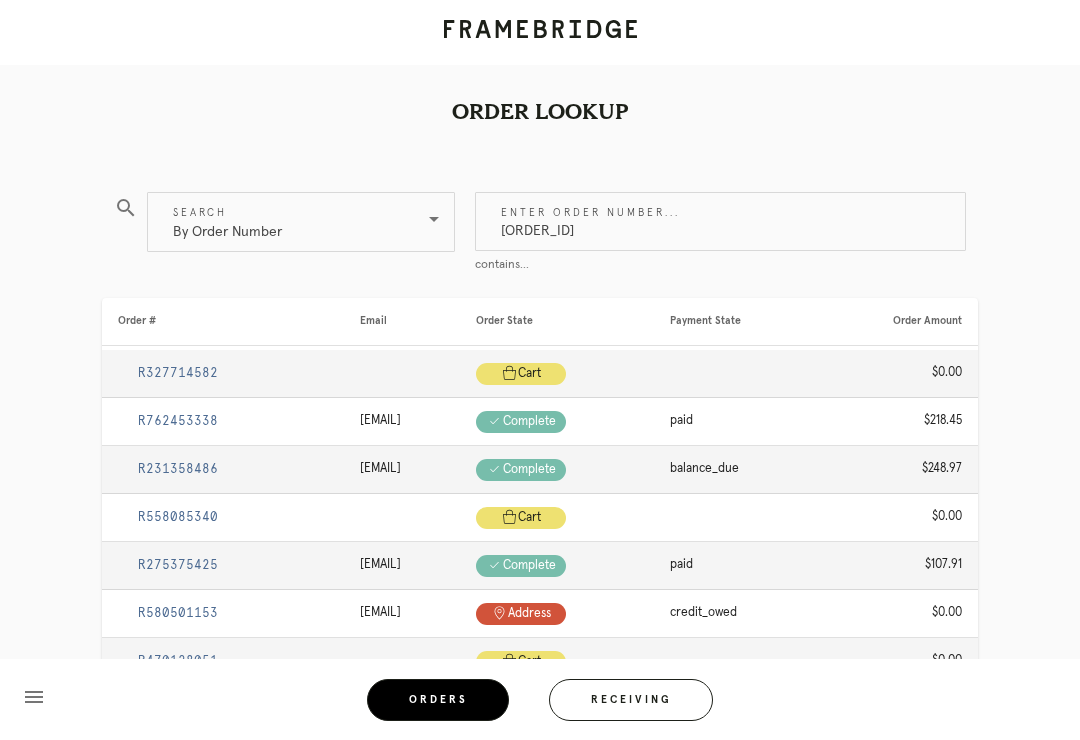 type on "[ORDER_ID]" 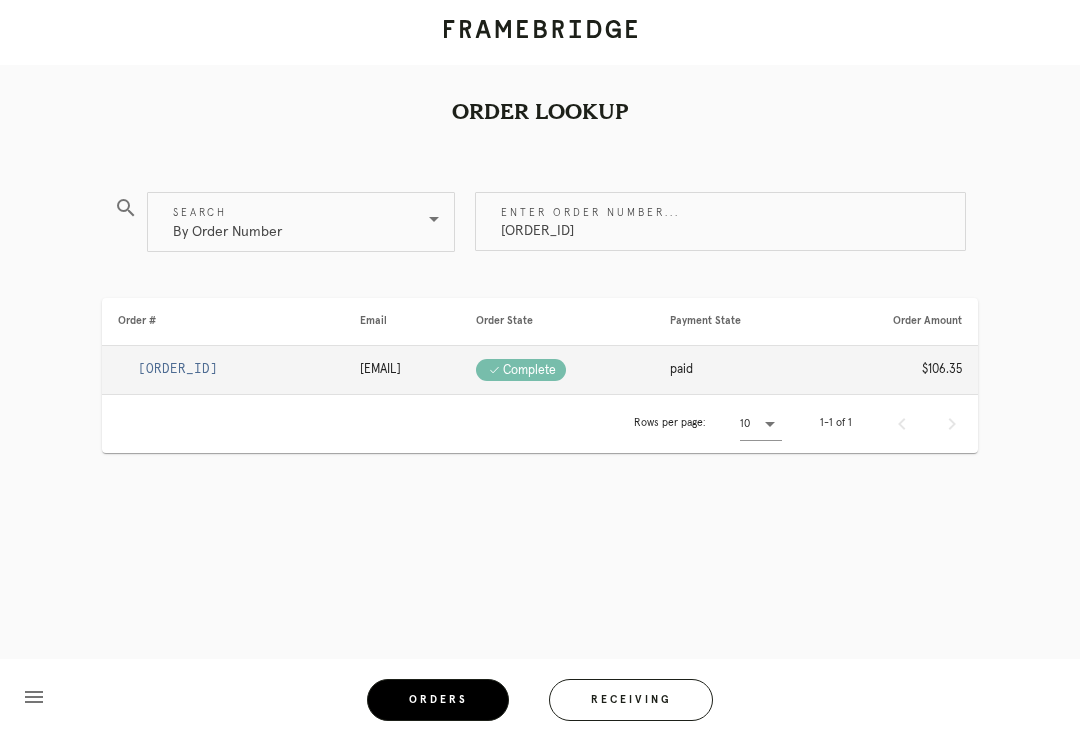 click on "[ORDER_ID]" at bounding box center (178, 369) 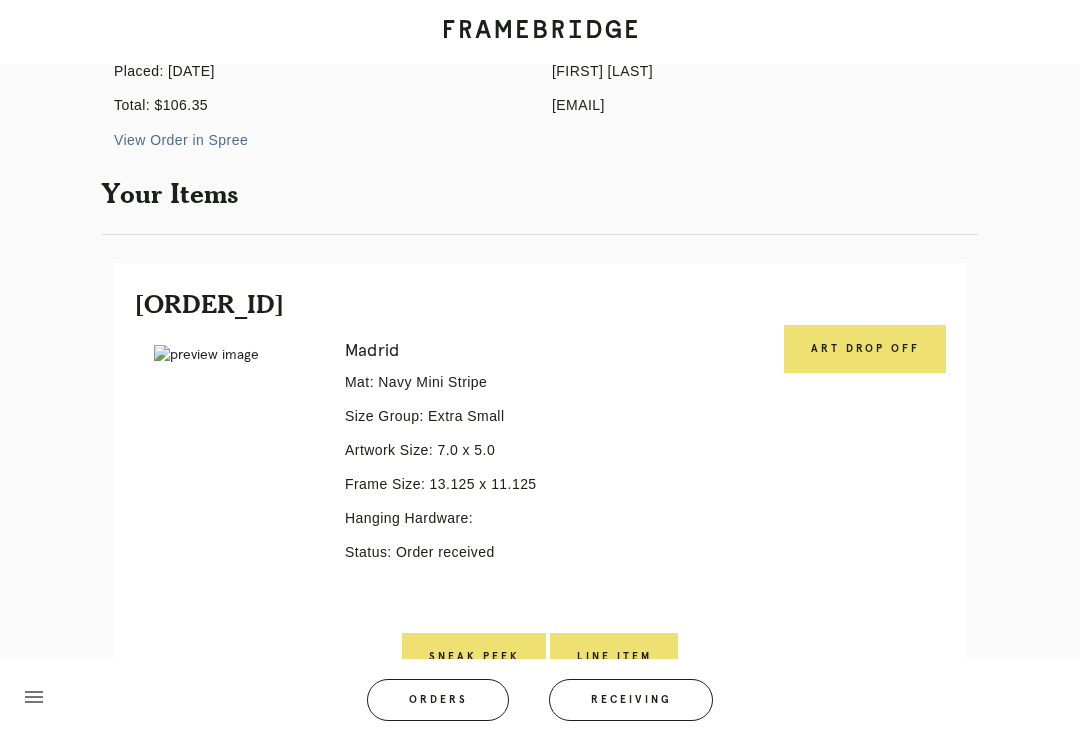 scroll, scrollTop: 260, scrollLeft: 0, axis: vertical 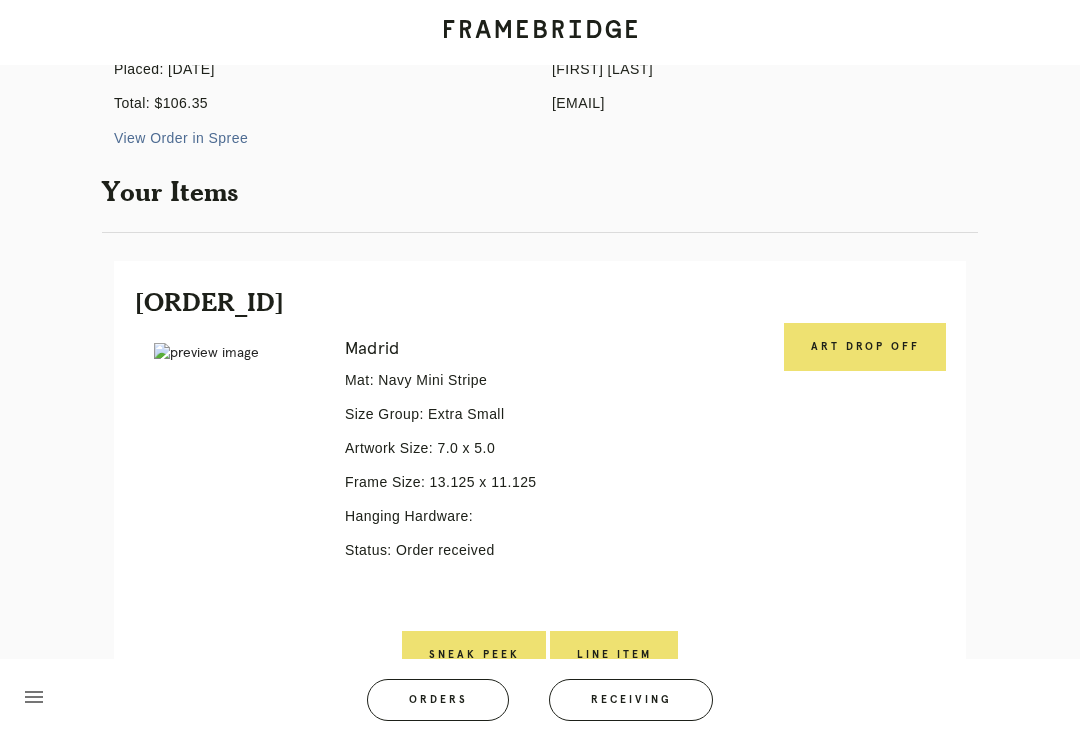 click on "Art drop off" at bounding box center (865, 347) 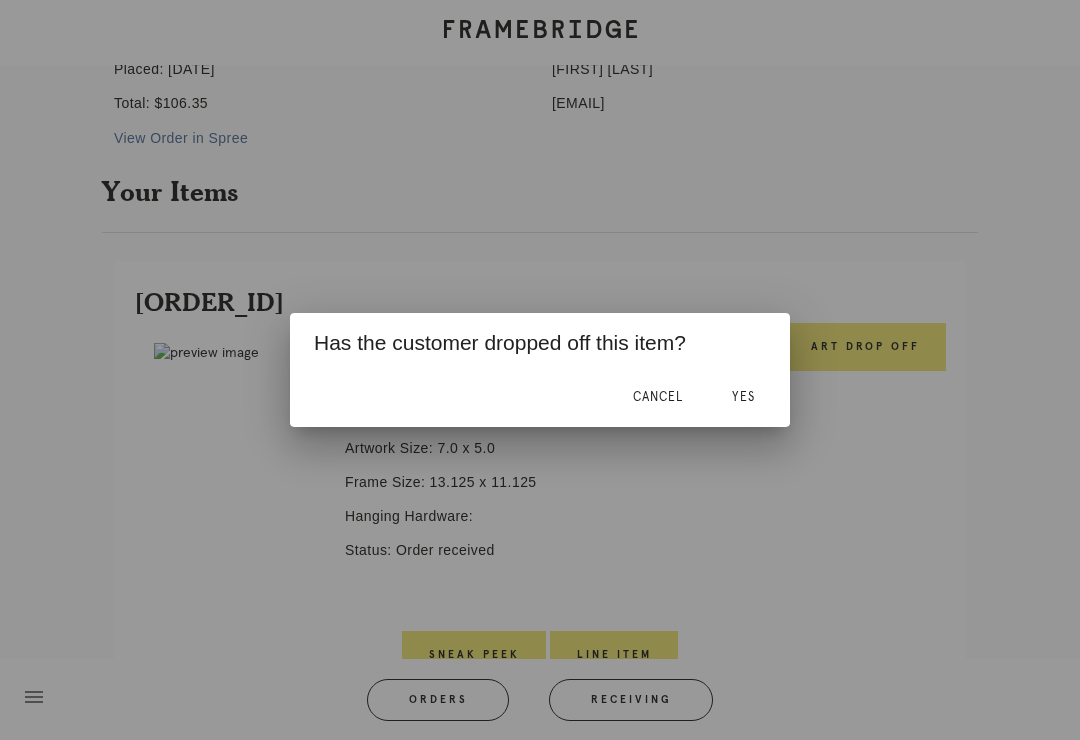 click on "Yes" at bounding box center (743, 397) 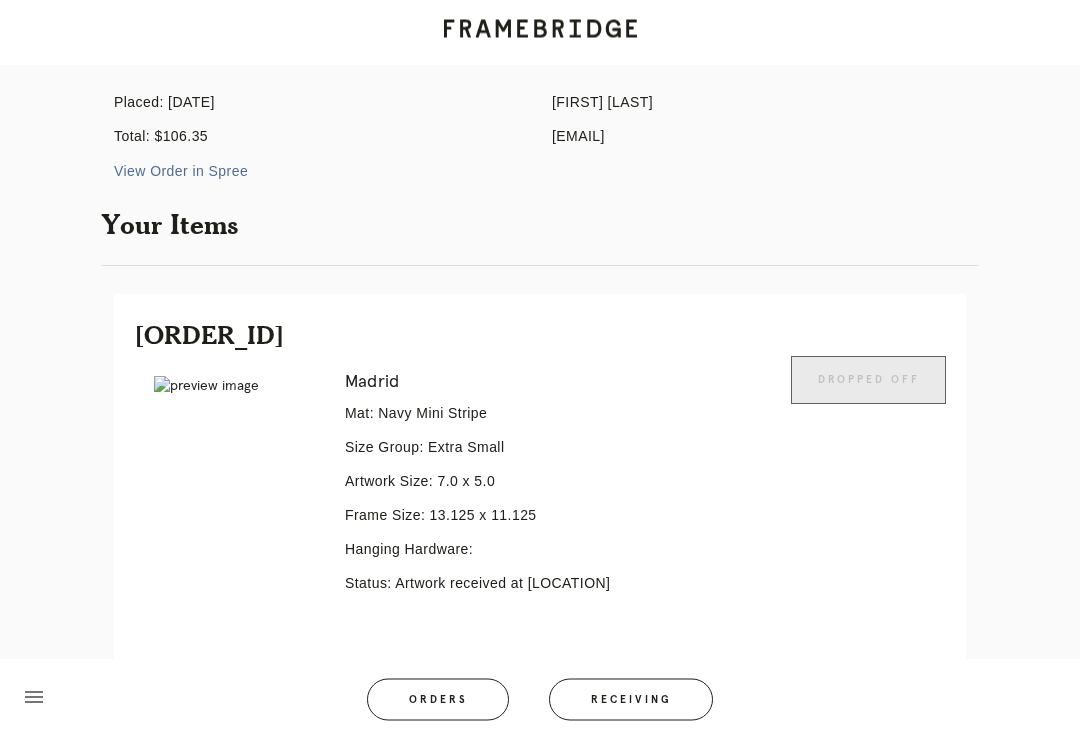 scroll, scrollTop: 313, scrollLeft: 0, axis: vertical 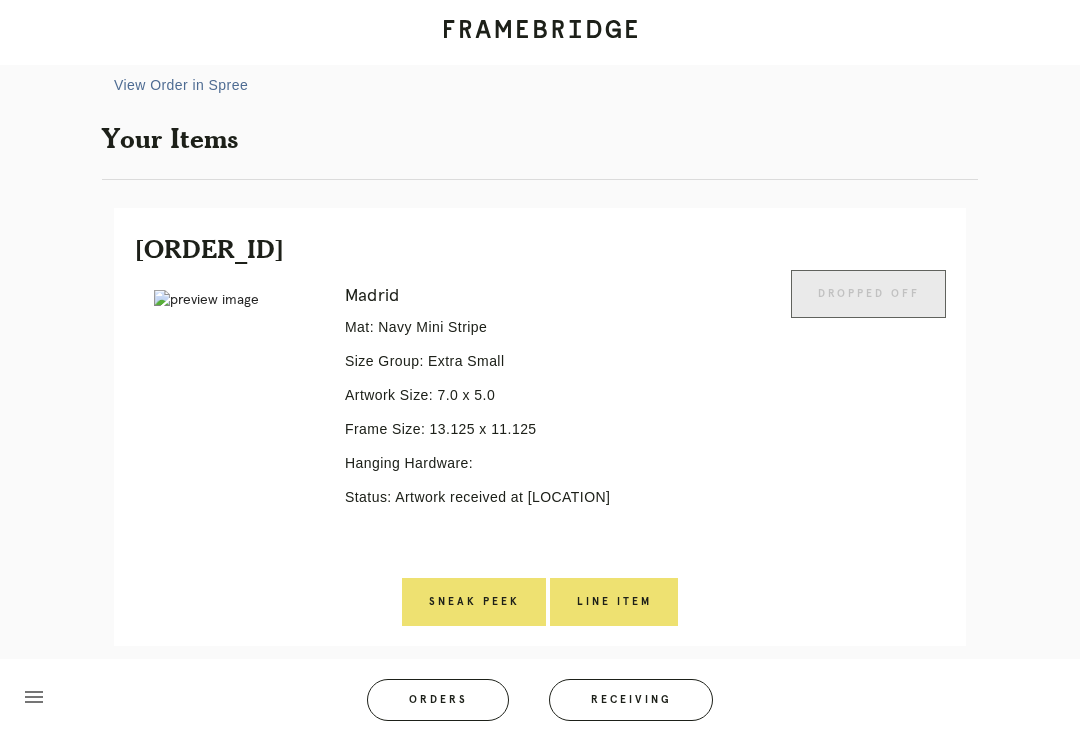 click on "Orders" at bounding box center (438, 700) 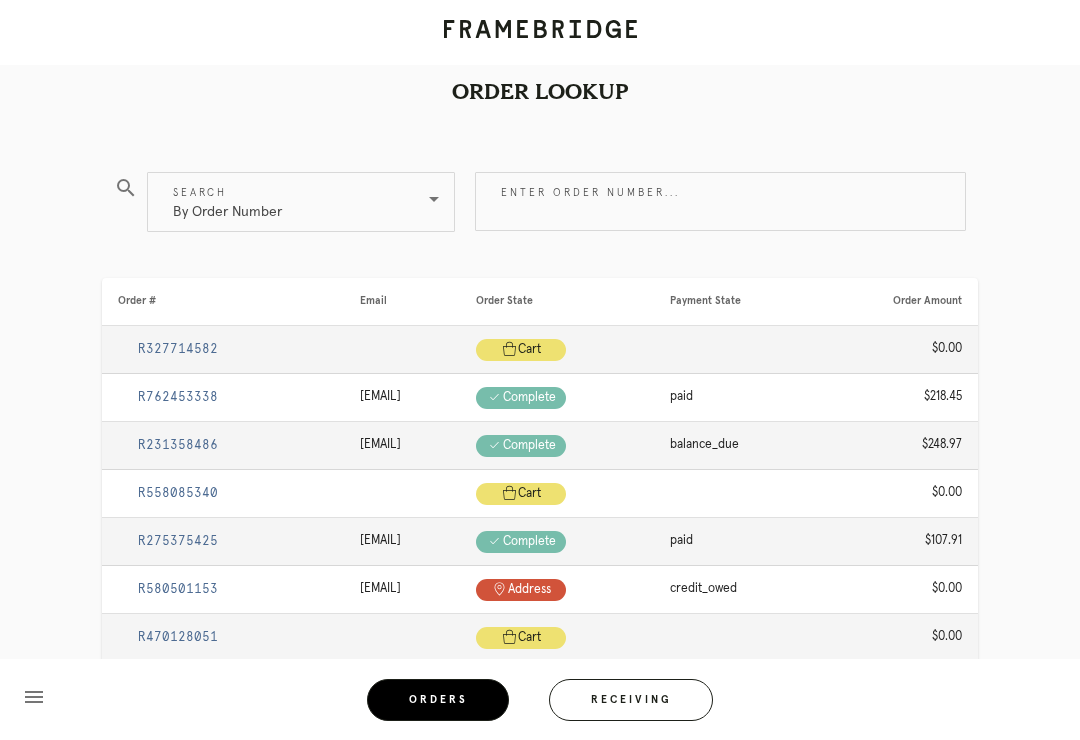 scroll, scrollTop: 0, scrollLeft: 0, axis: both 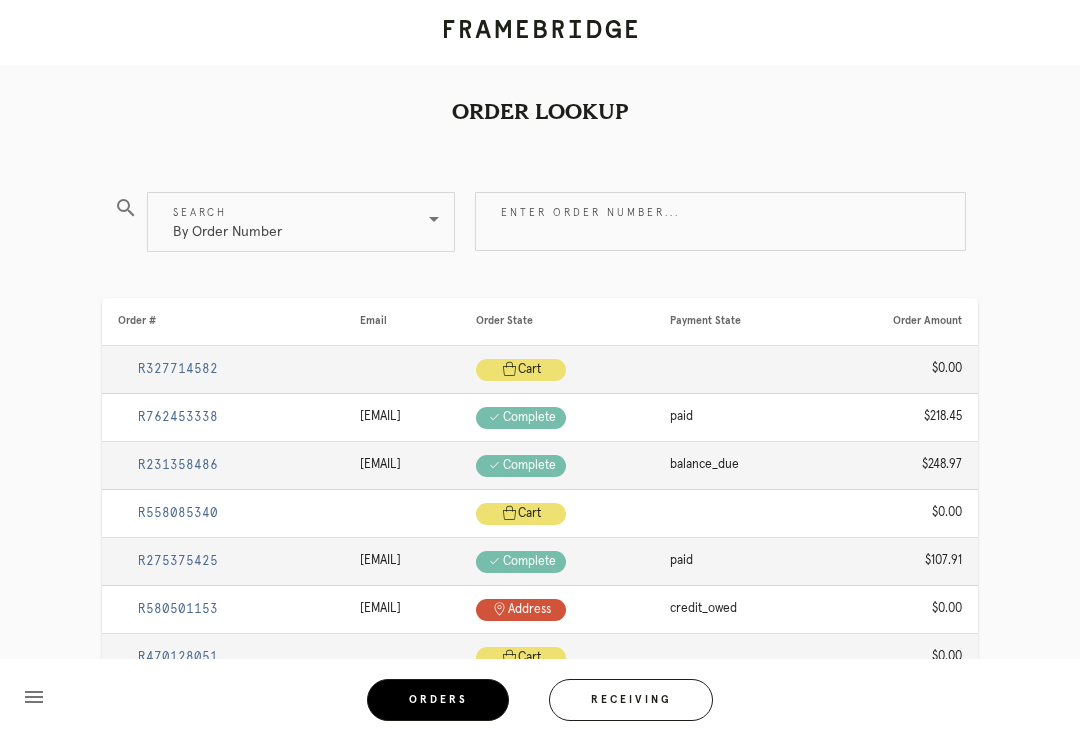 click on "Enter order number..." at bounding box center (720, 221) 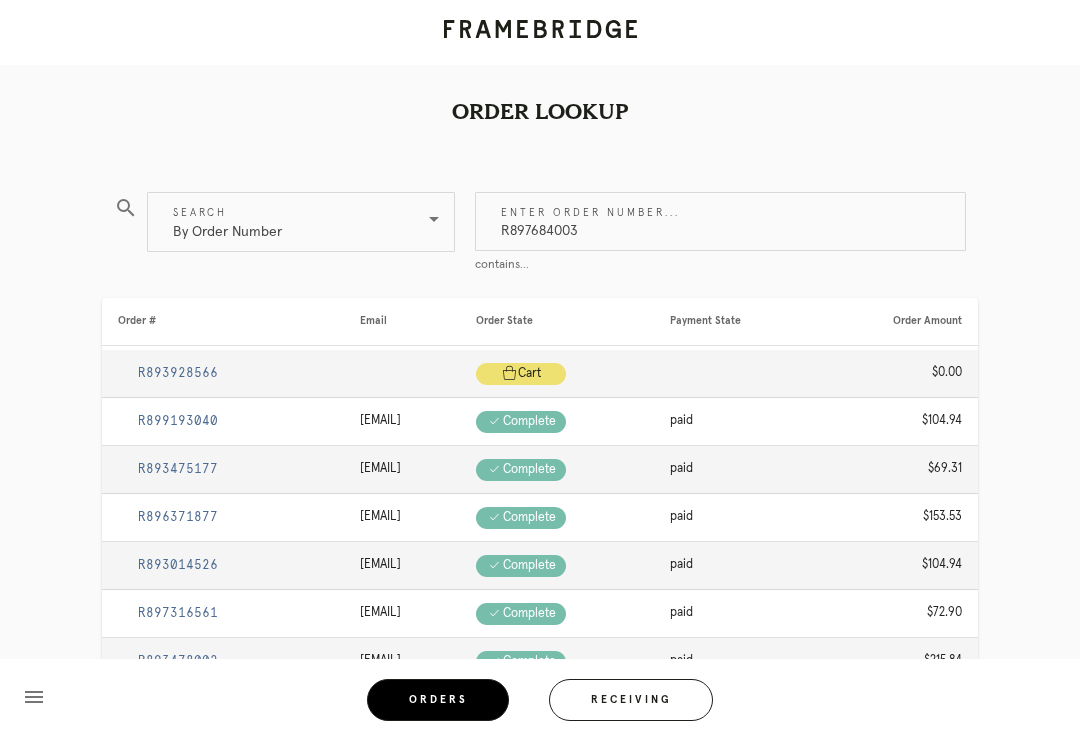 type on "R897684003" 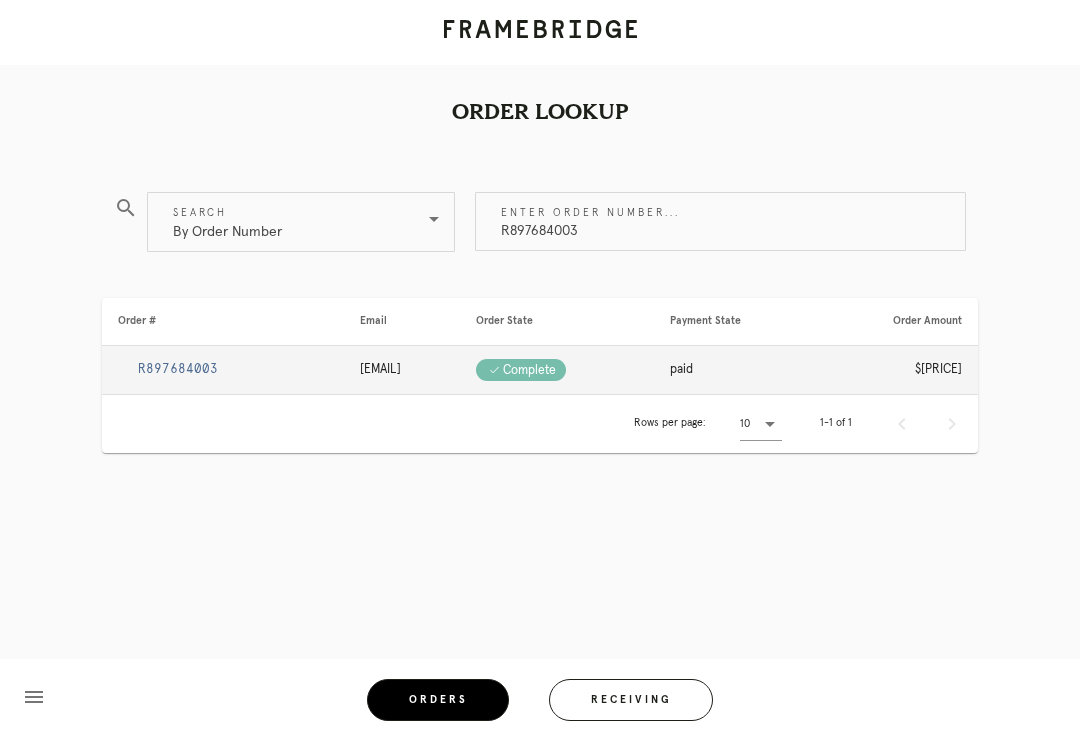 click on "R897684003" at bounding box center [178, 369] 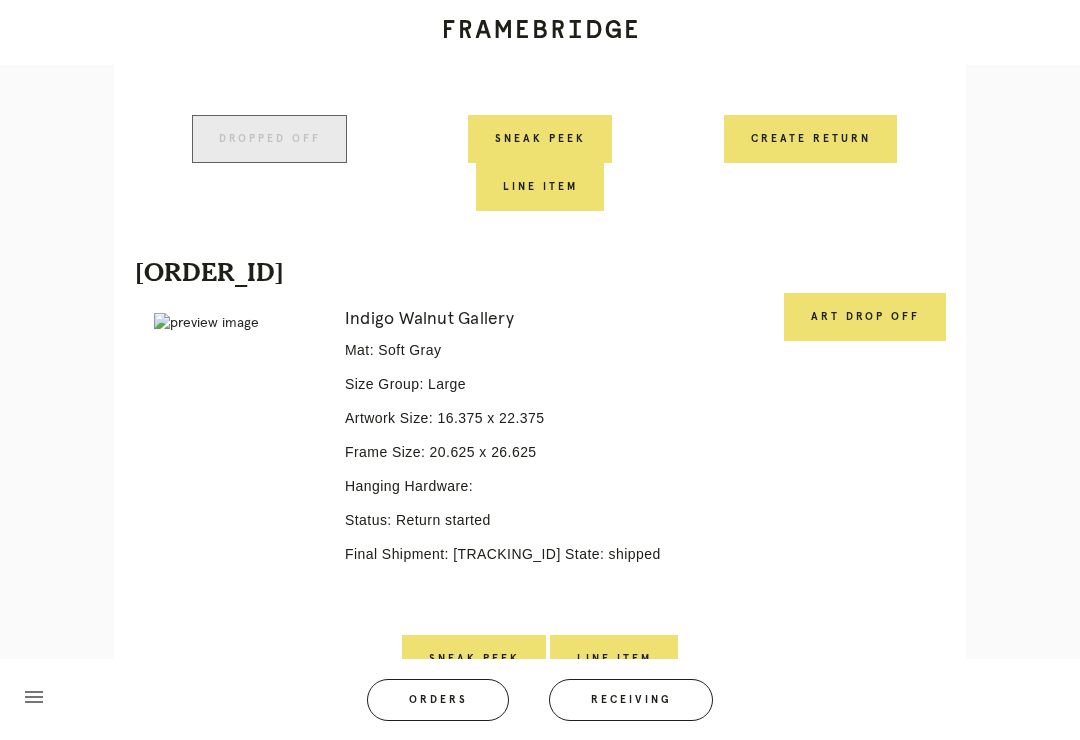 scroll, scrollTop: 928, scrollLeft: 0, axis: vertical 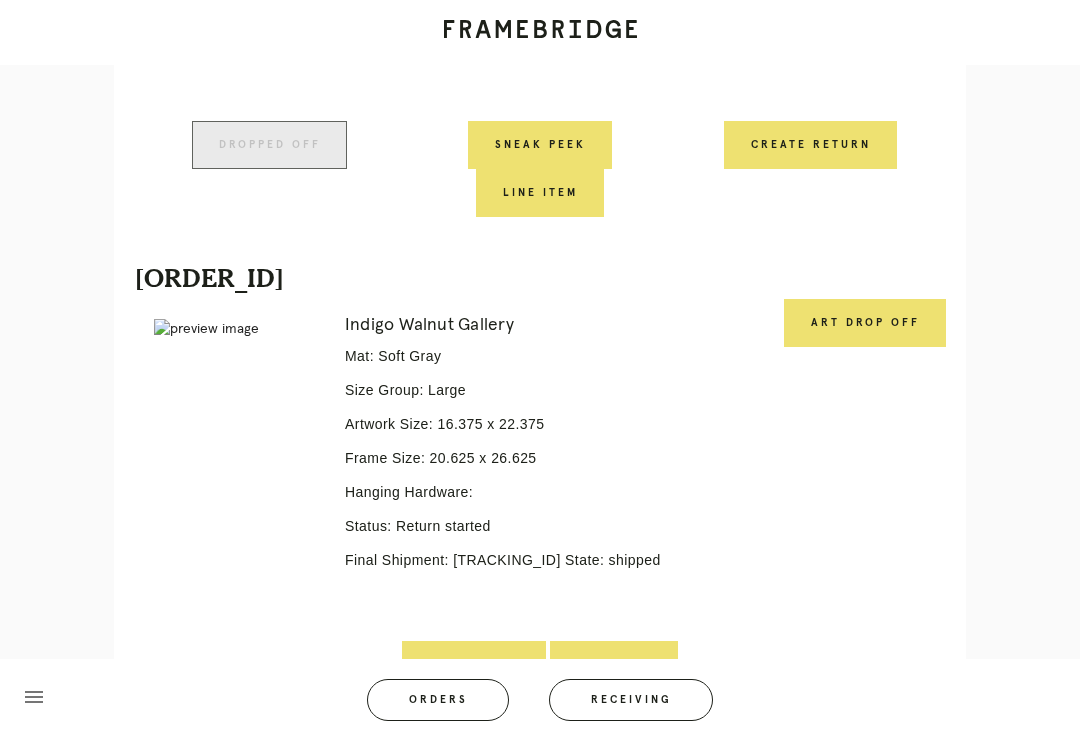 click on "Art drop off" at bounding box center (865, 323) 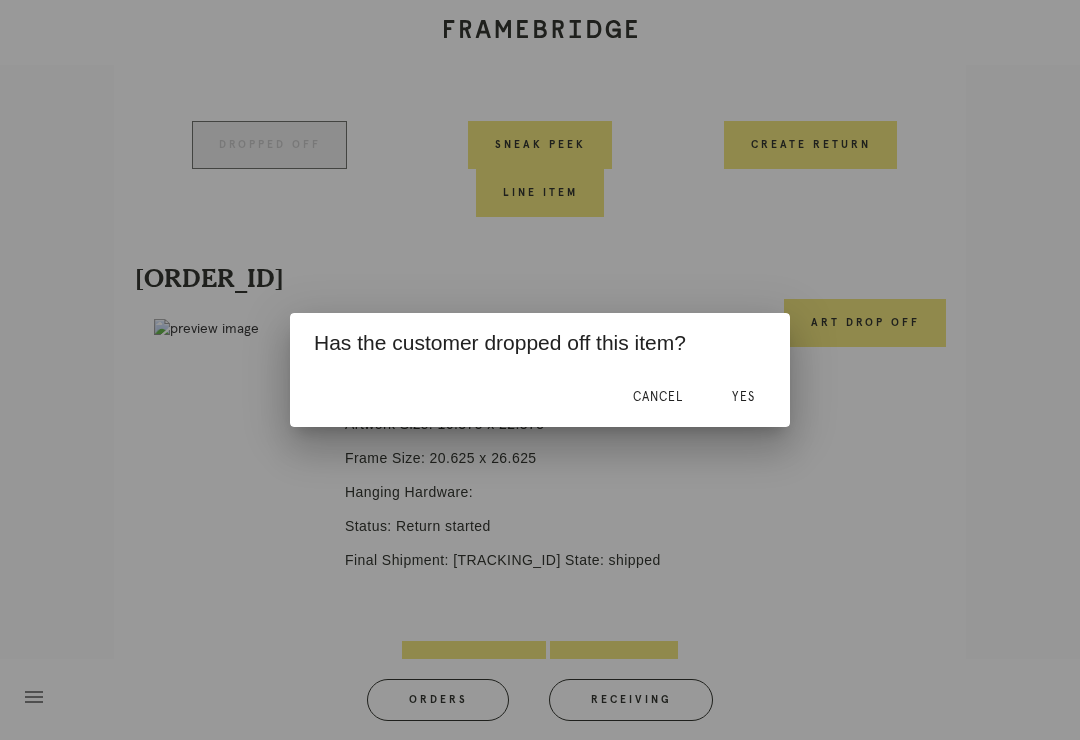 click on "Yes" at bounding box center [743, 397] 